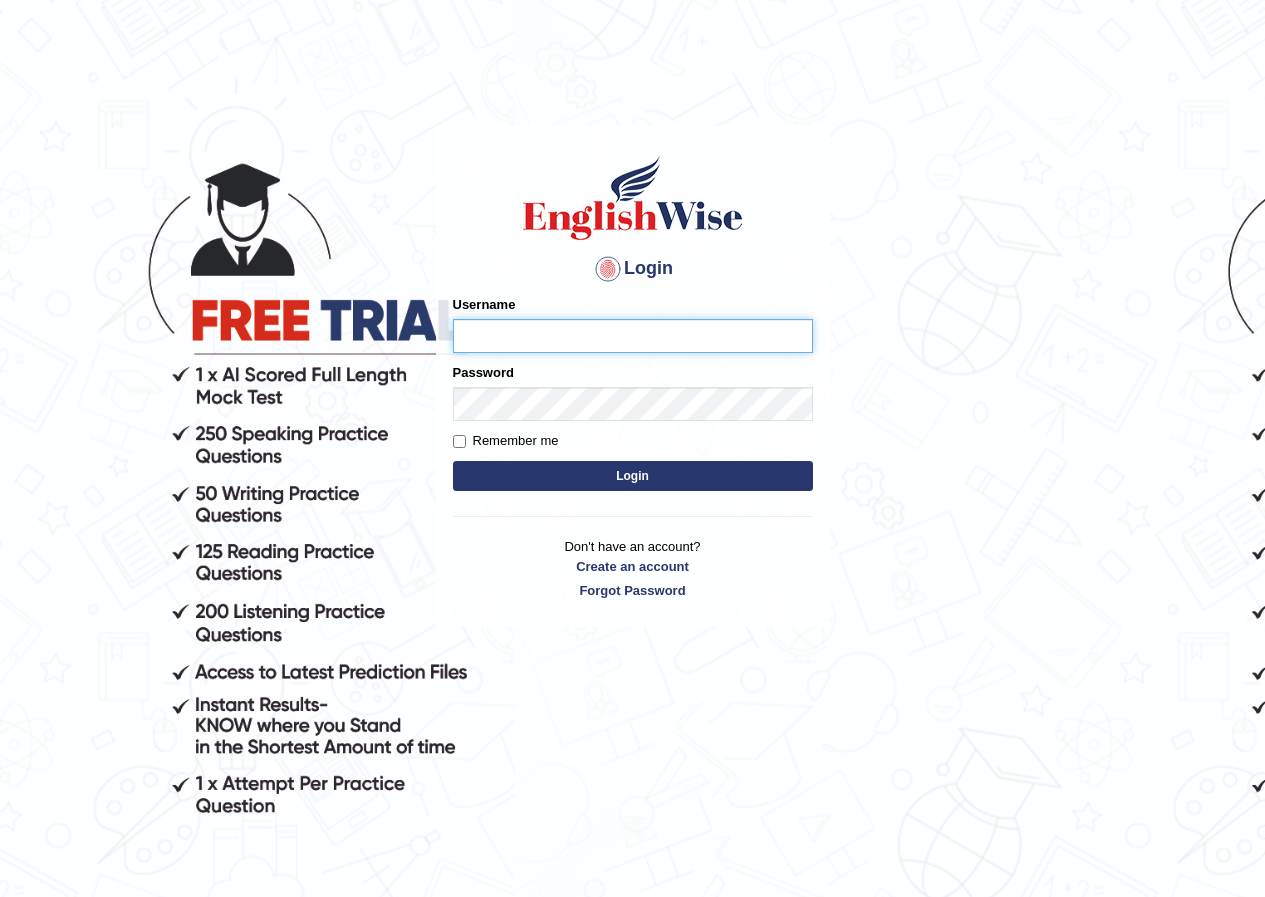 scroll, scrollTop: 0, scrollLeft: 0, axis: both 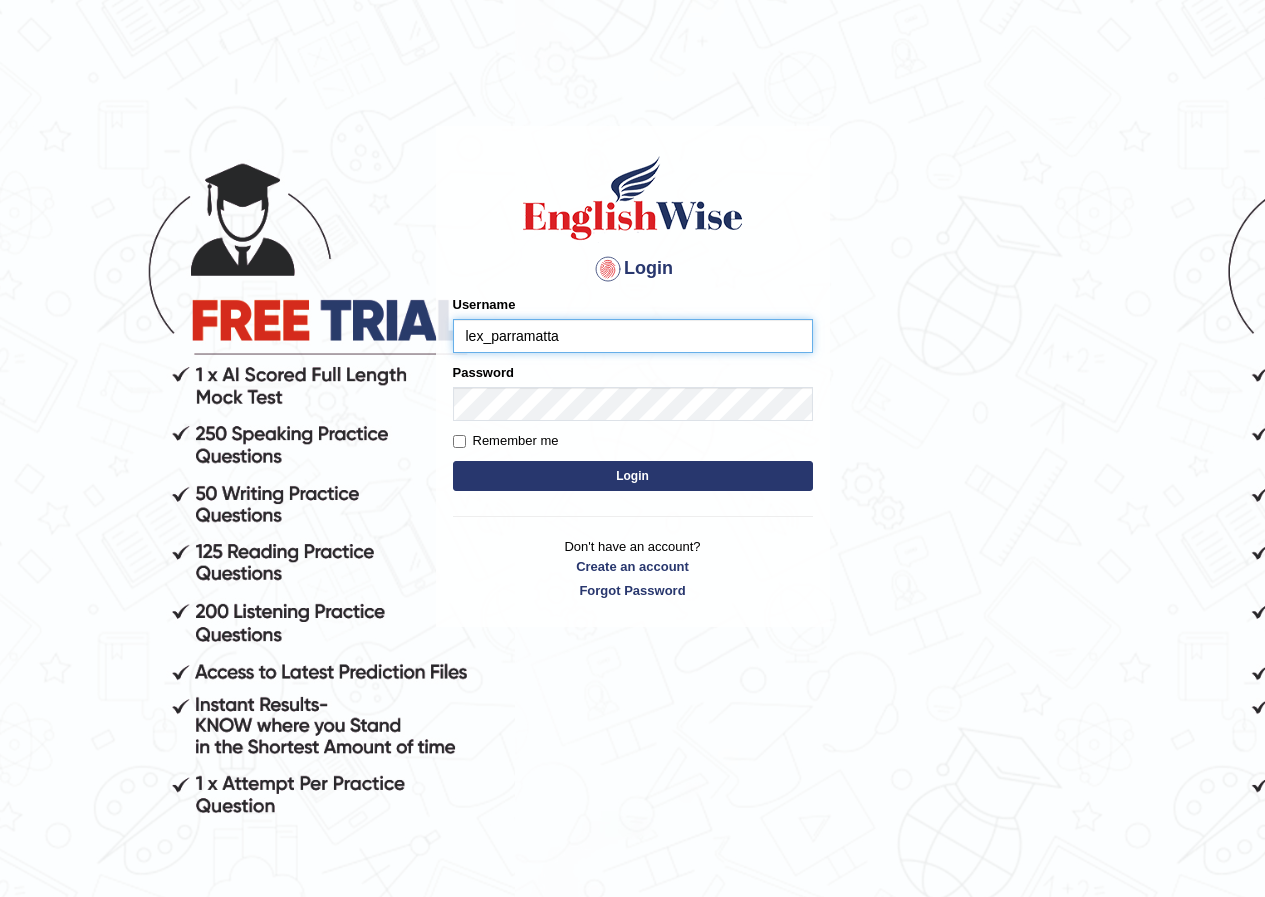 type on "lex_parramatta" 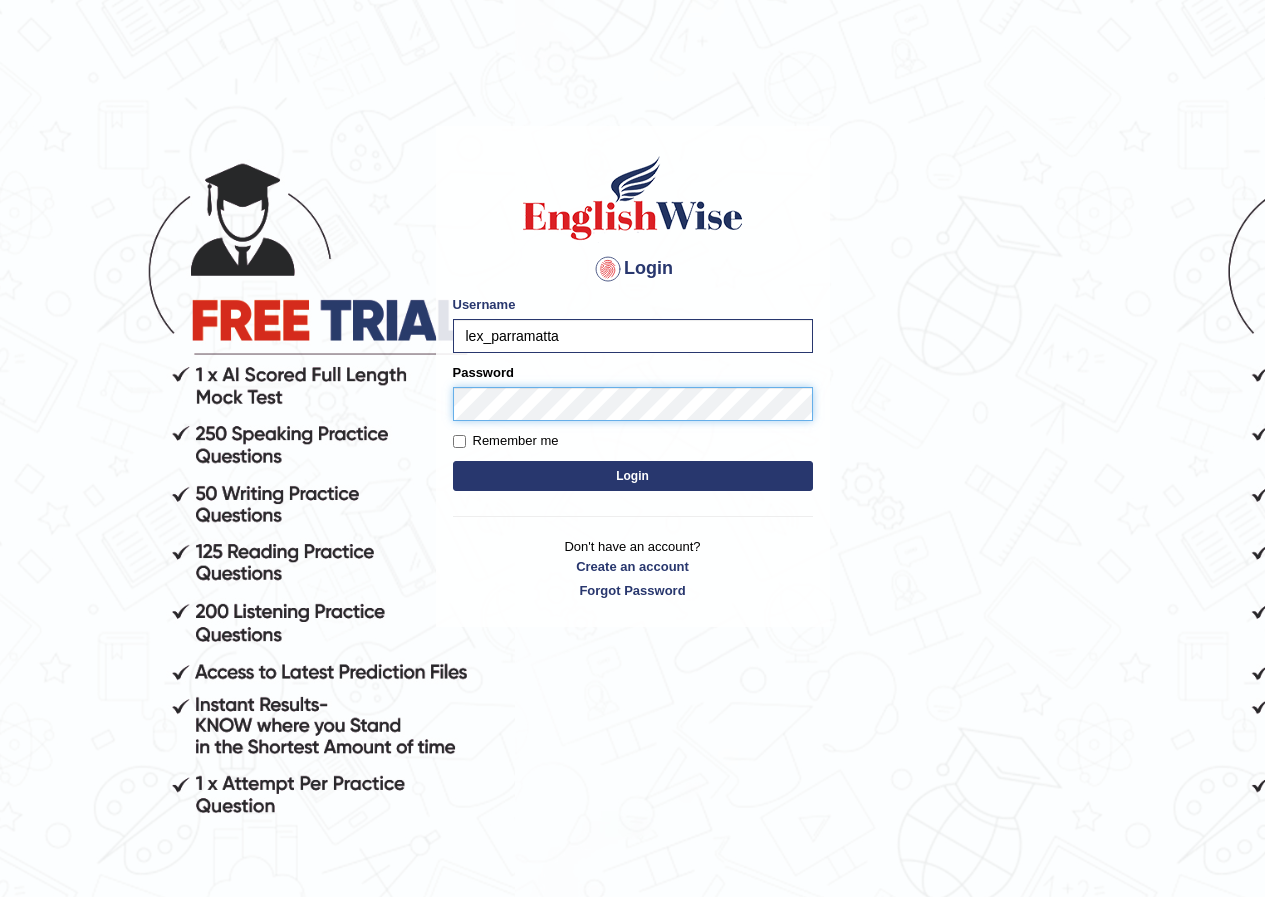 click on "Login" at bounding box center [633, 476] 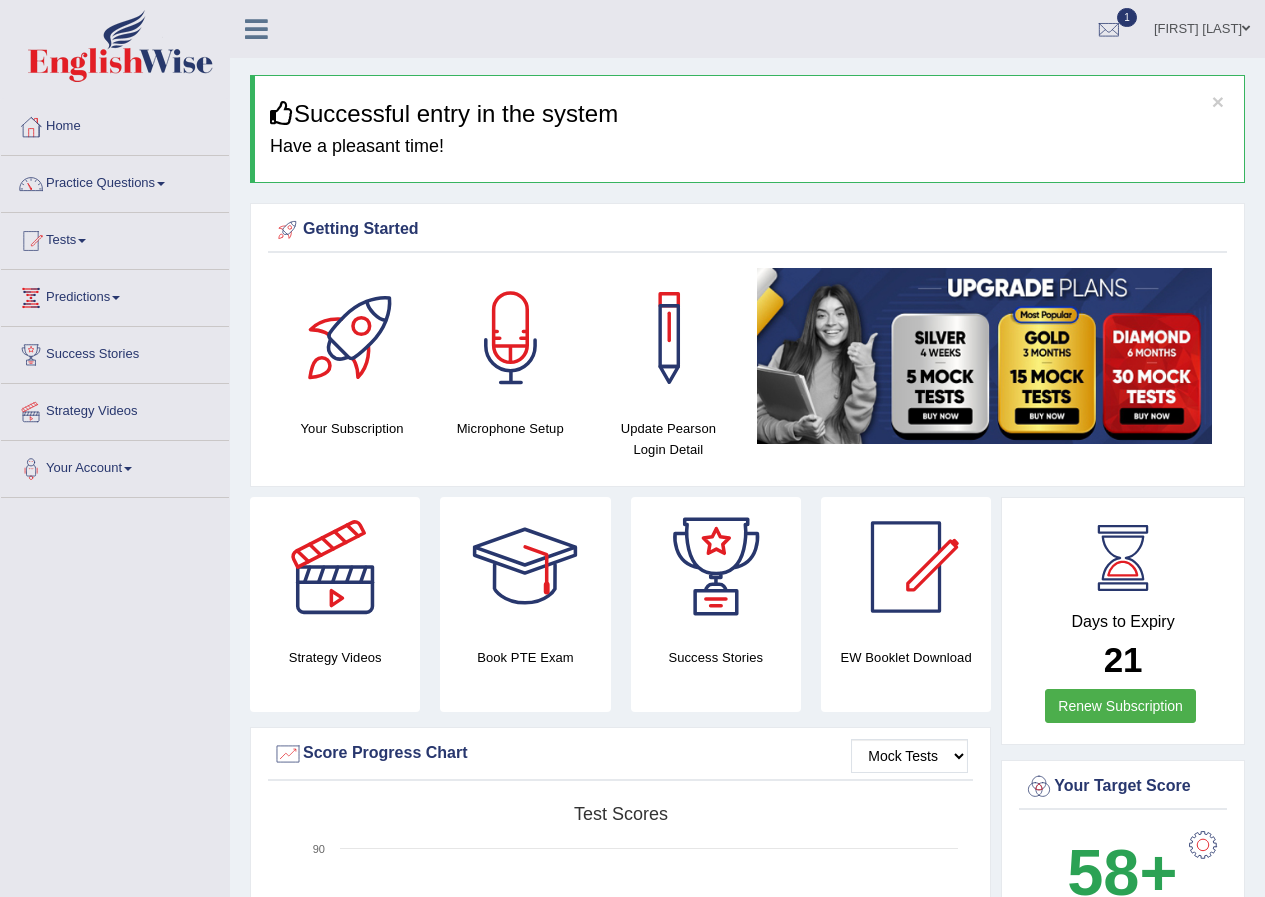 scroll, scrollTop: 0, scrollLeft: 0, axis: both 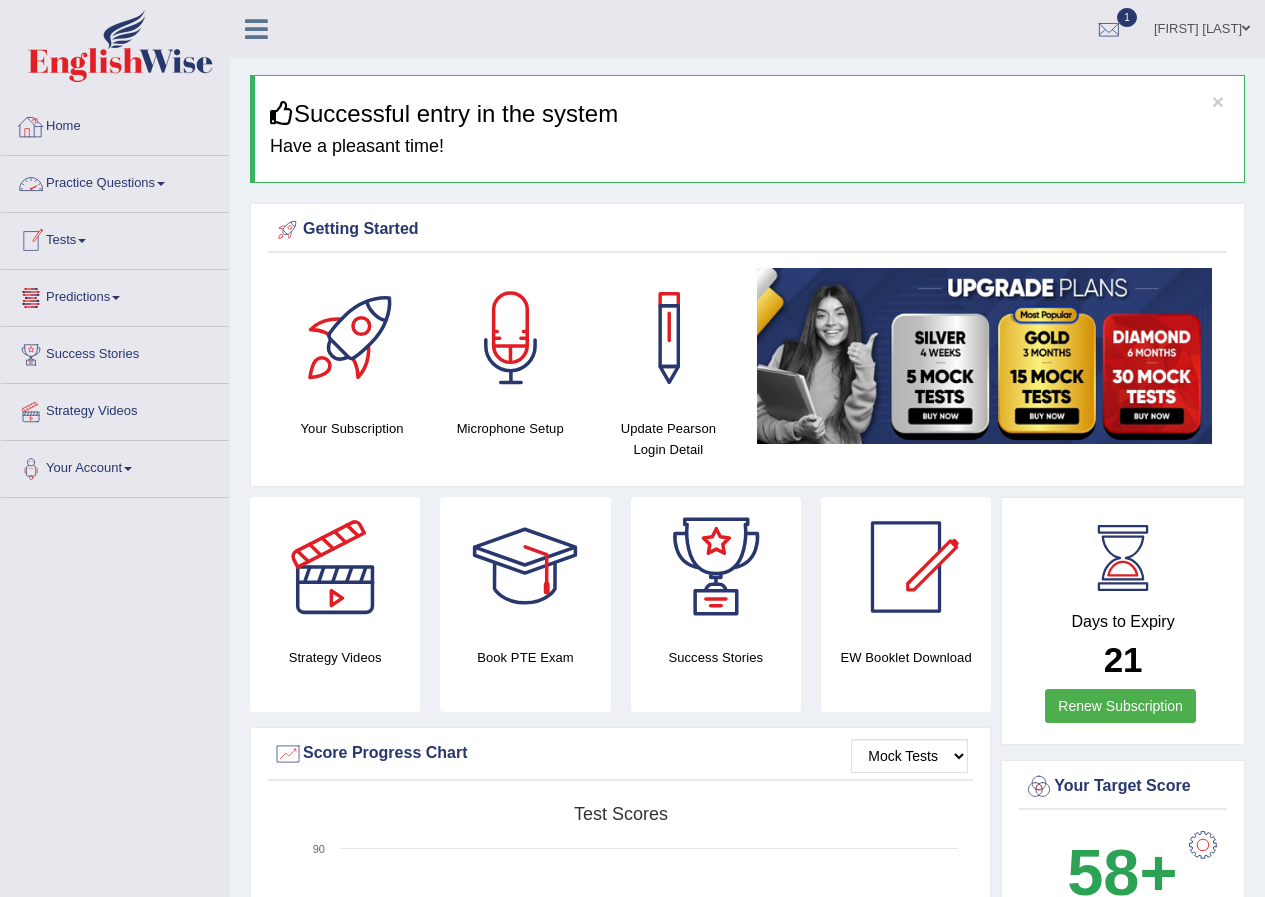 click on "Tests" at bounding box center [115, 238] 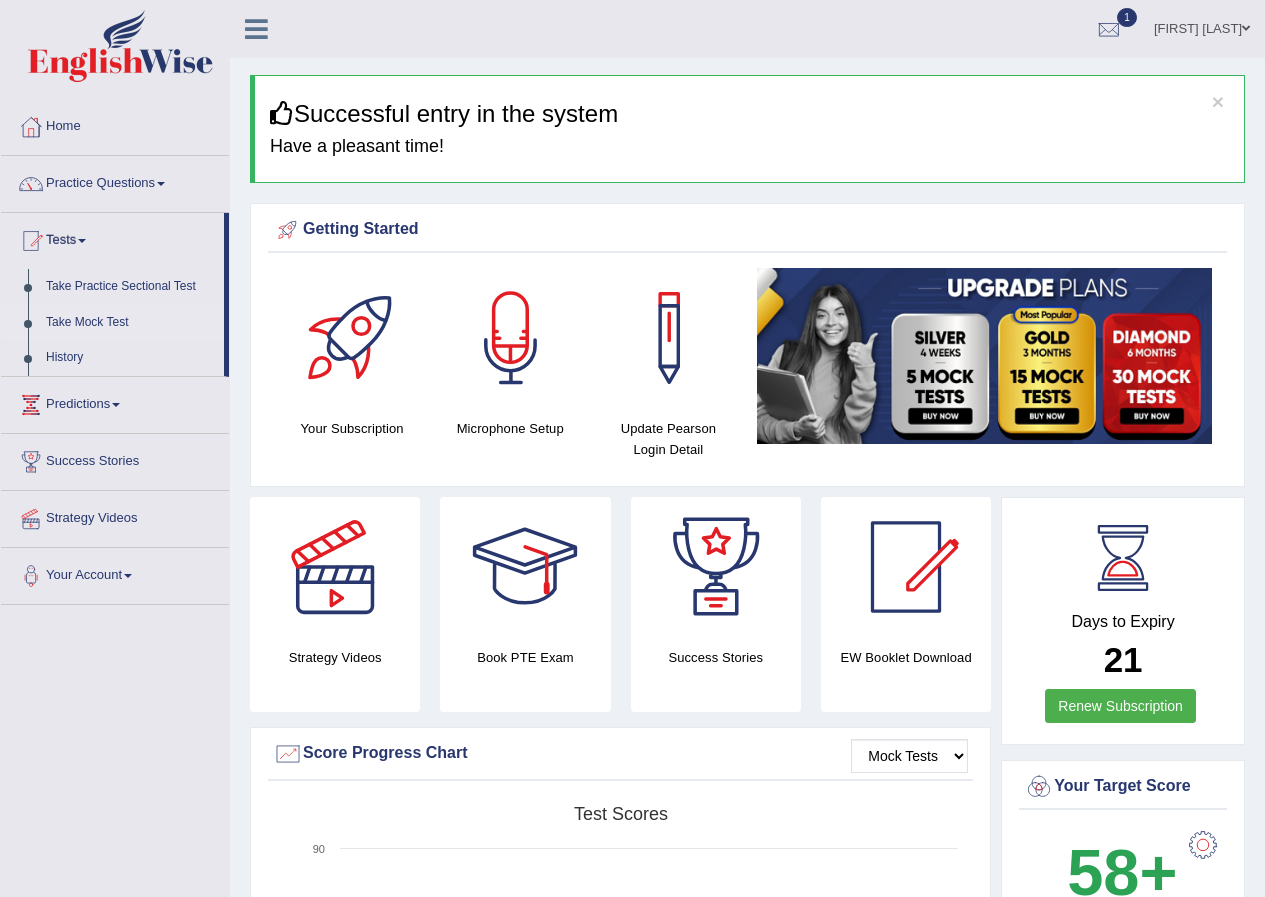 click on "Take Mock Test" at bounding box center [130, 323] 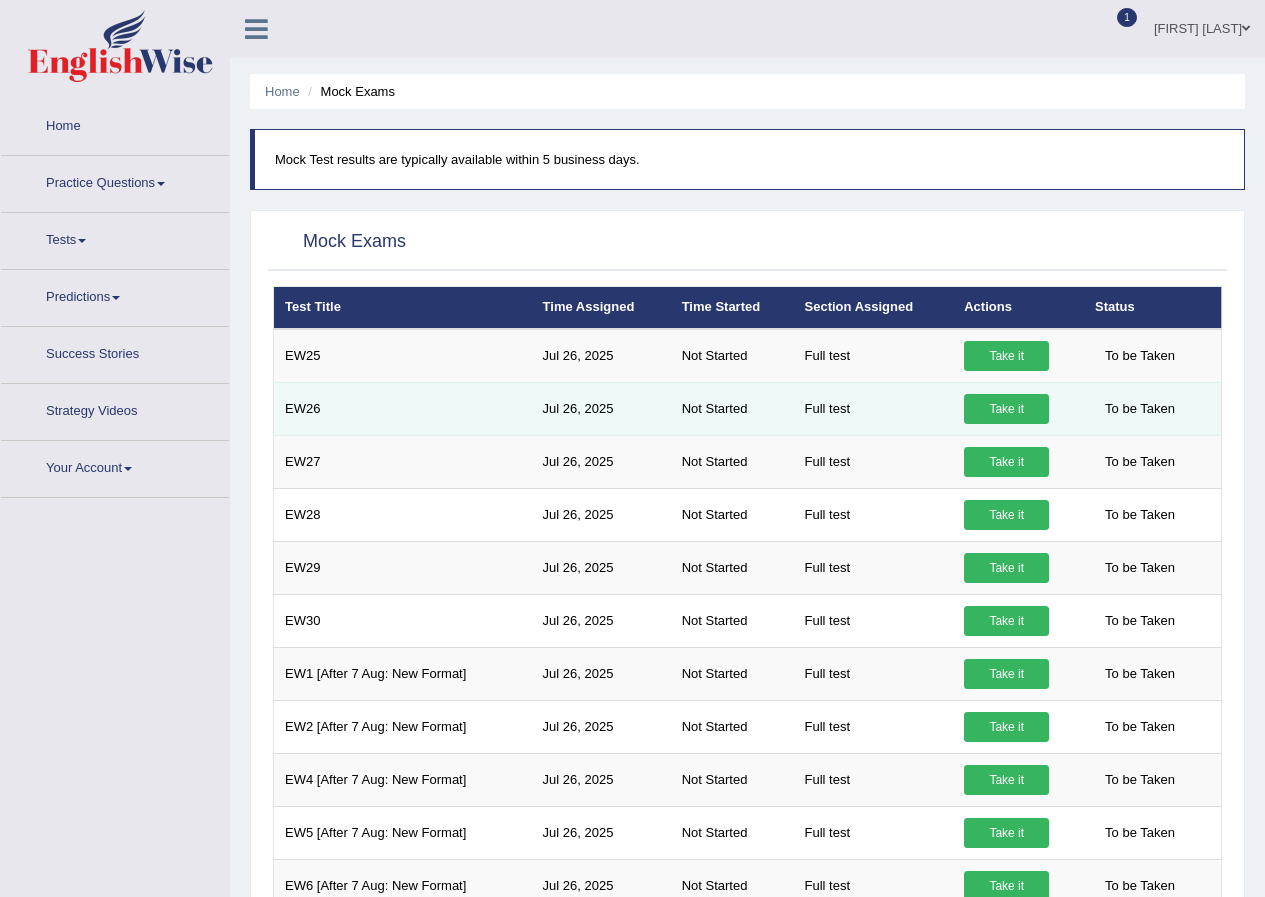 scroll, scrollTop: 0, scrollLeft: 0, axis: both 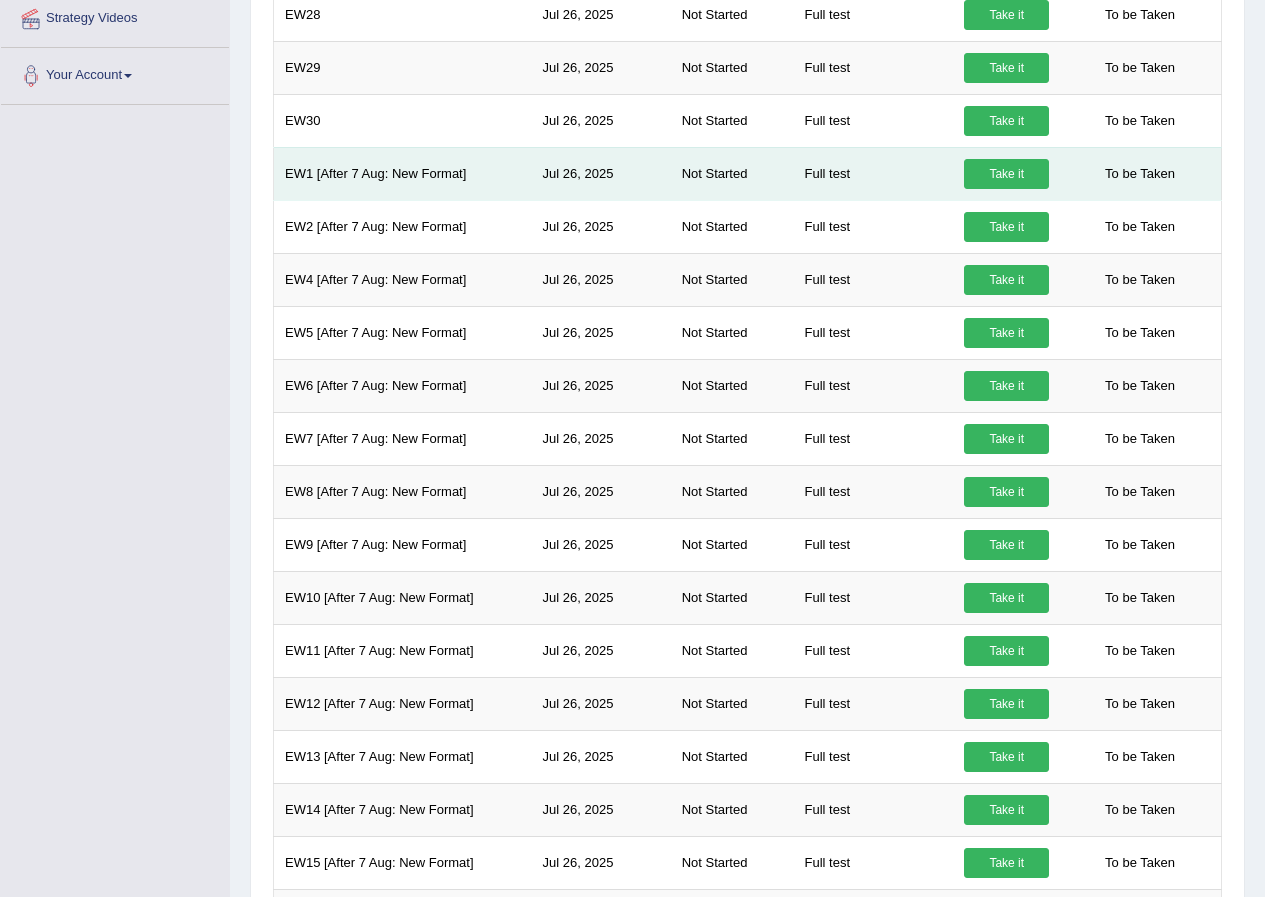 click on "Take it" at bounding box center (1006, 174) 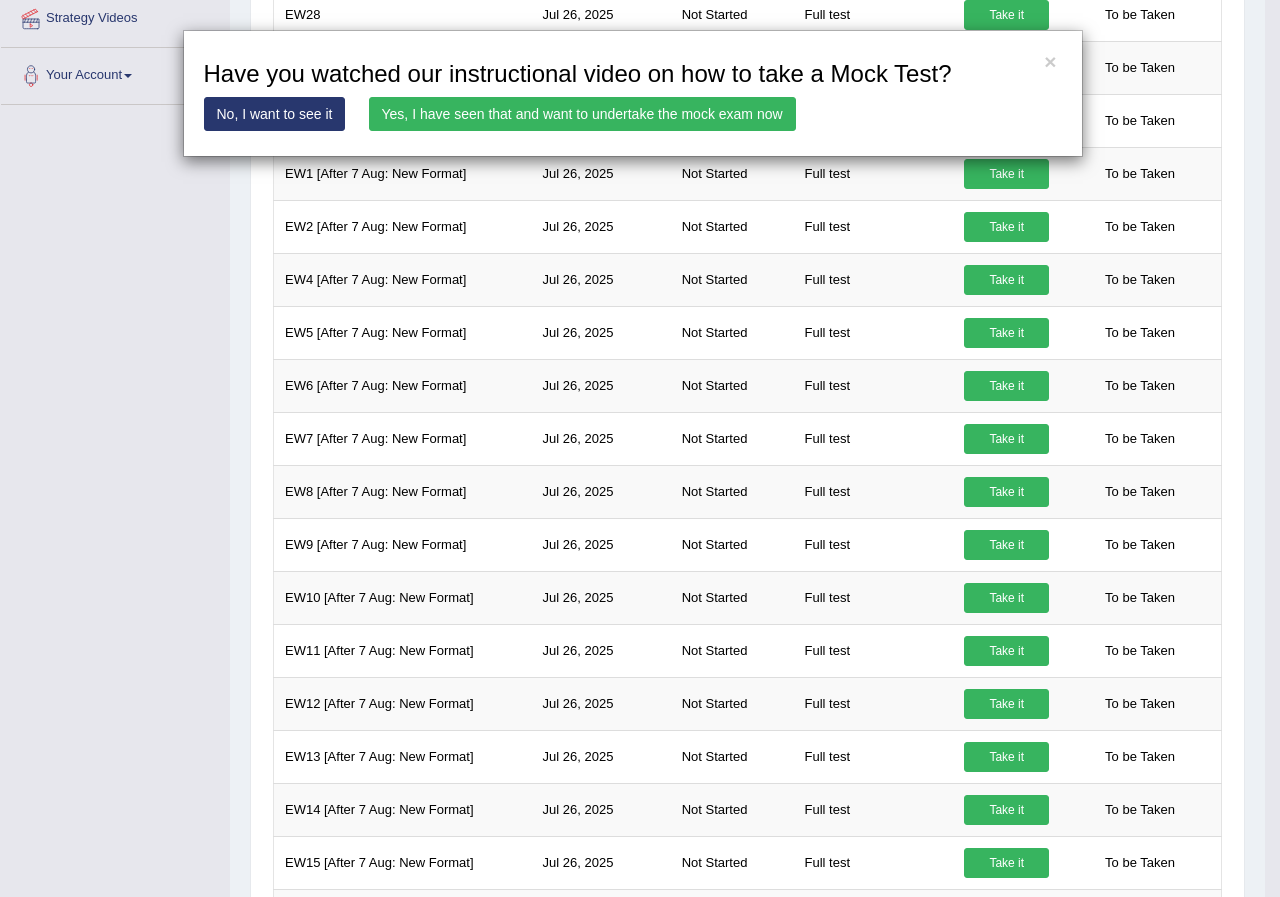 click on "Yes, I have seen that and want to undertake the mock exam now" at bounding box center [582, 114] 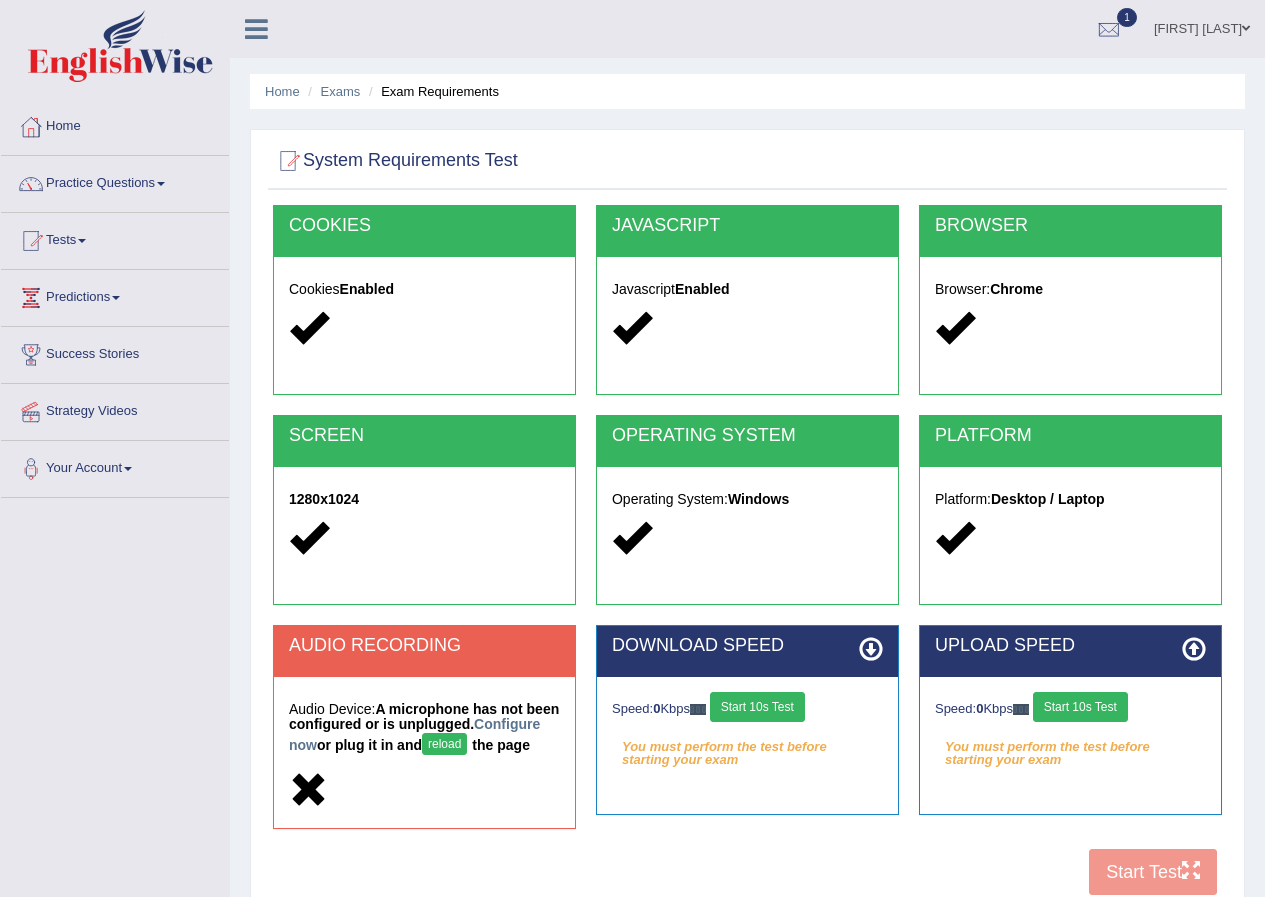 scroll, scrollTop: 0, scrollLeft: 0, axis: both 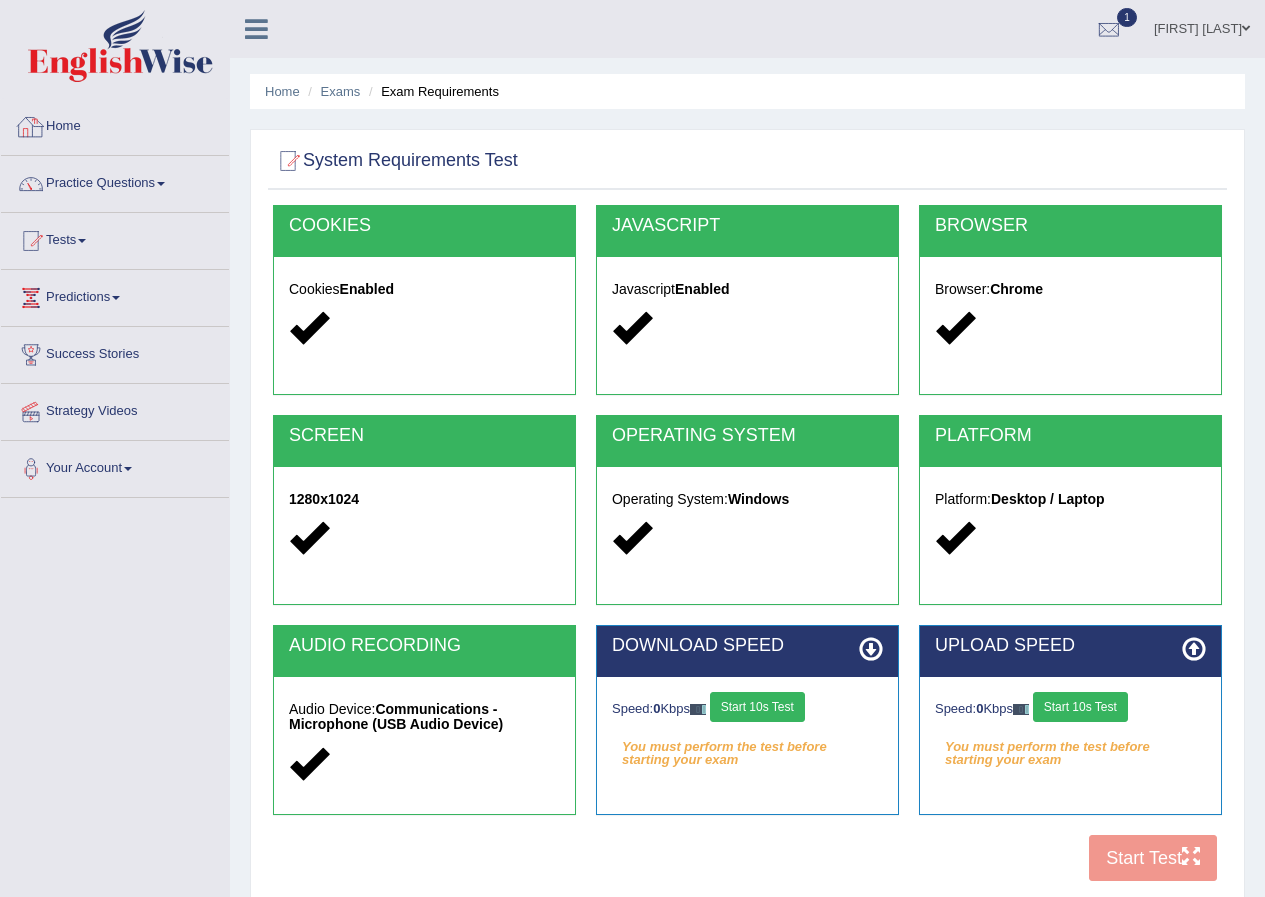 click on "Home" at bounding box center [115, 124] 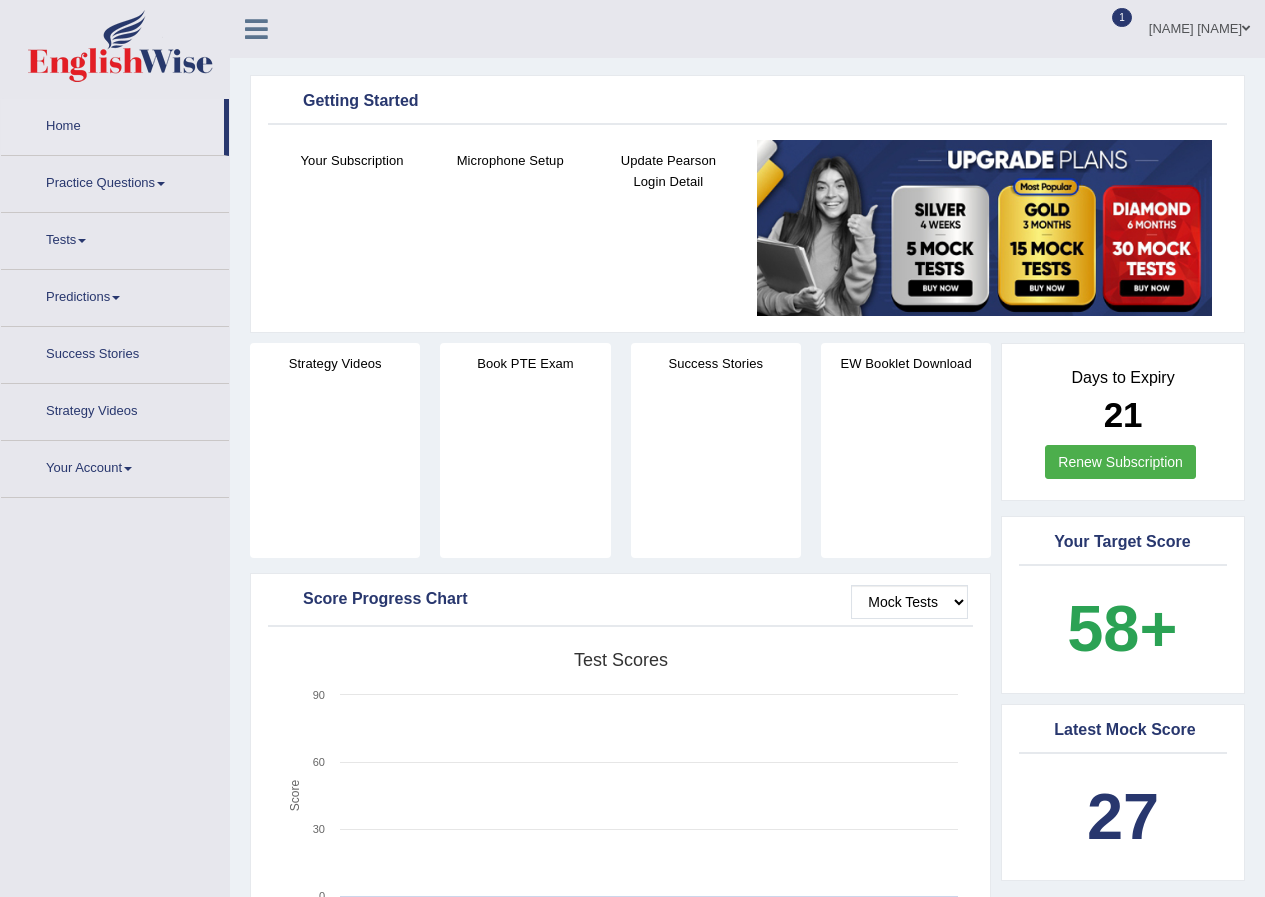 scroll, scrollTop: 0, scrollLeft: 0, axis: both 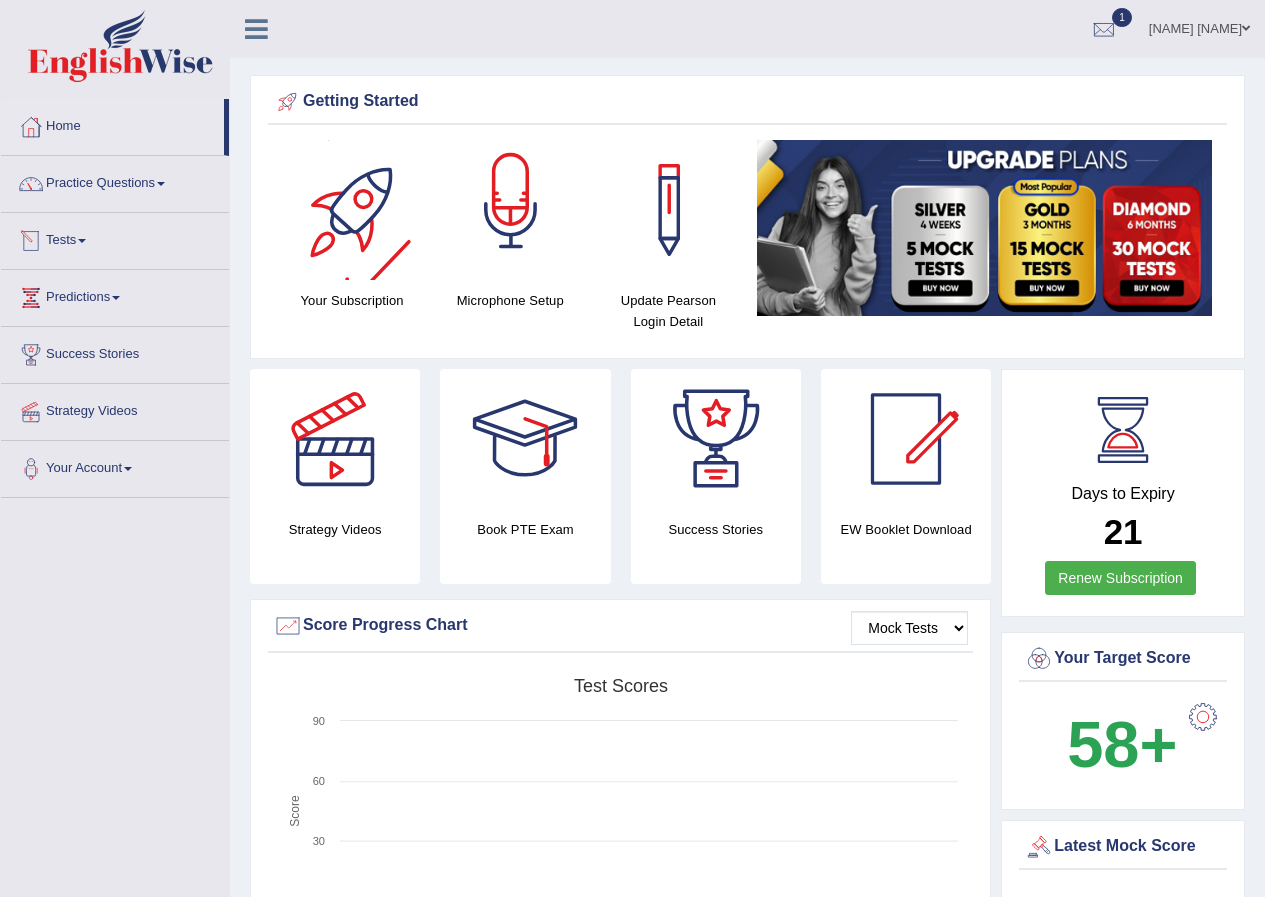 click at bounding box center (511, 210) 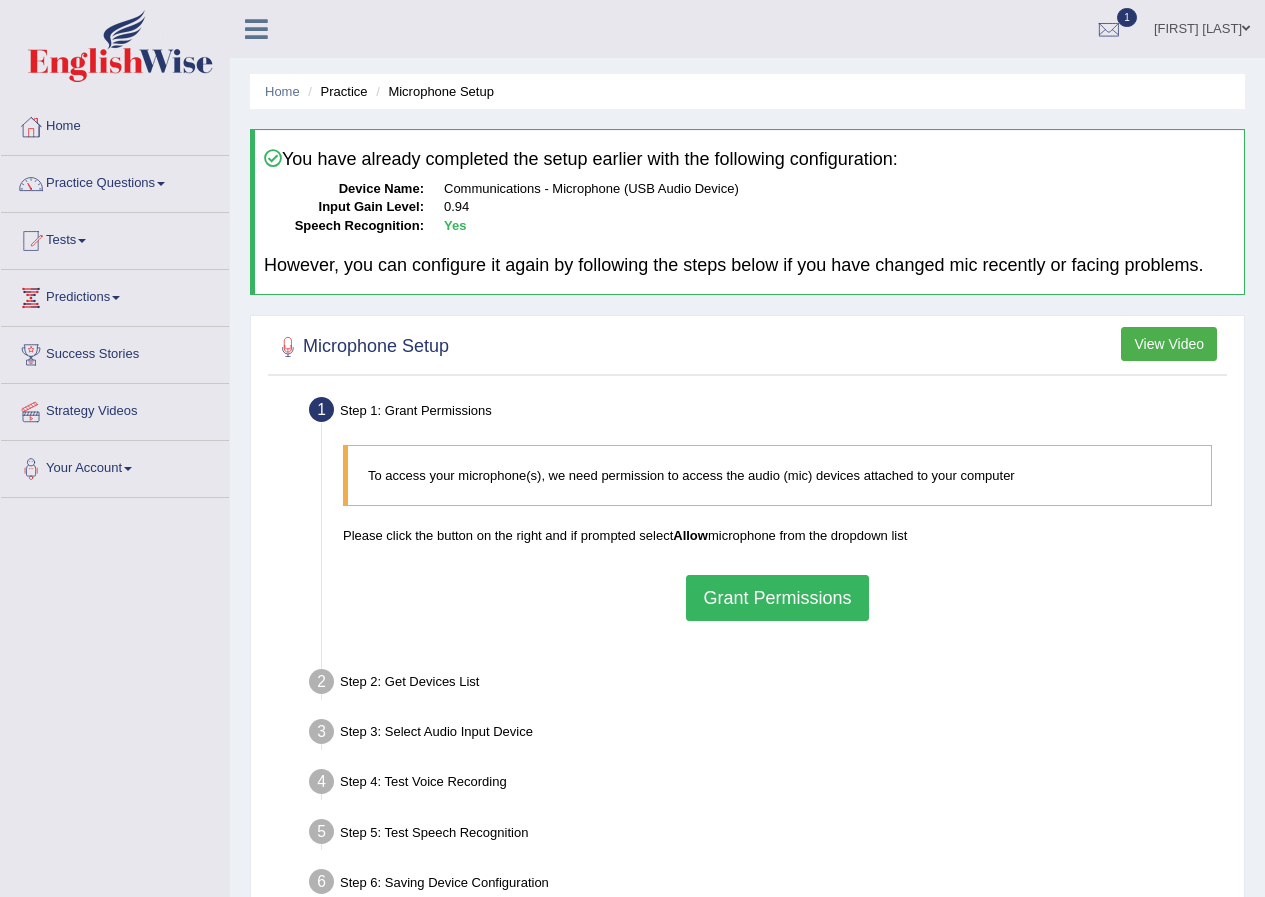 scroll, scrollTop: 0, scrollLeft: 0, axis: both 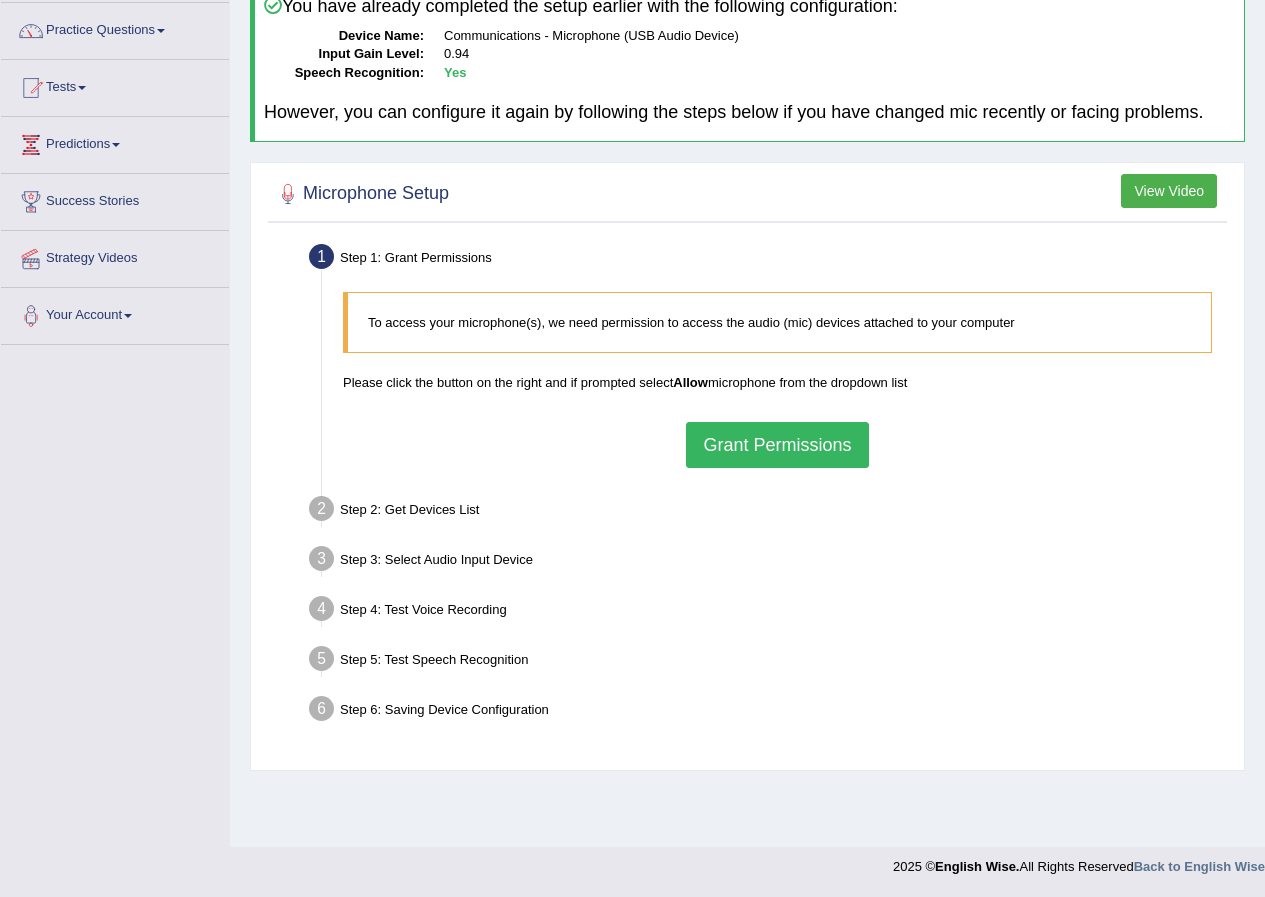 click on "Grant Permissions" at bounding box center (777, 445) 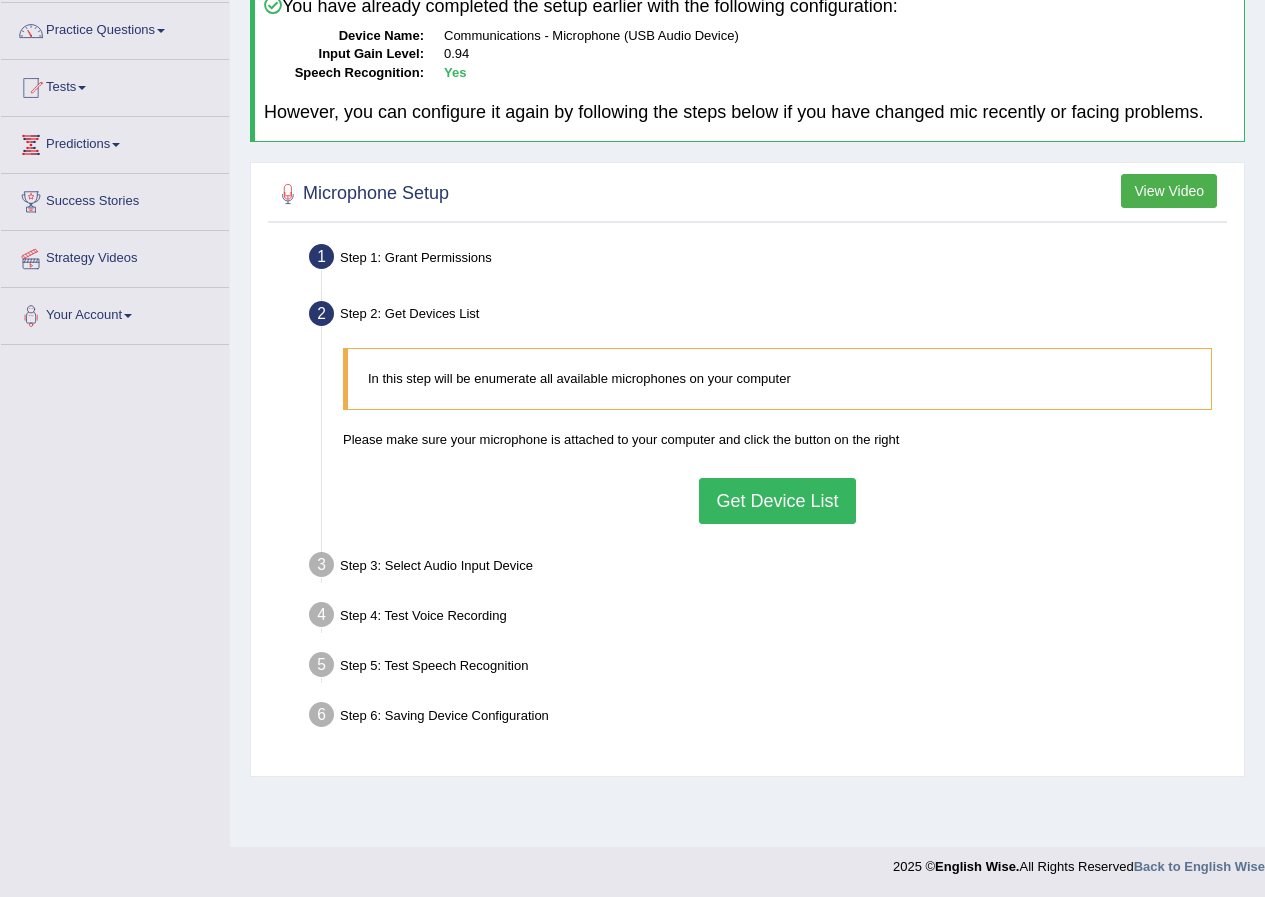 click on "Get Device List" at bounding box center [777, 501] 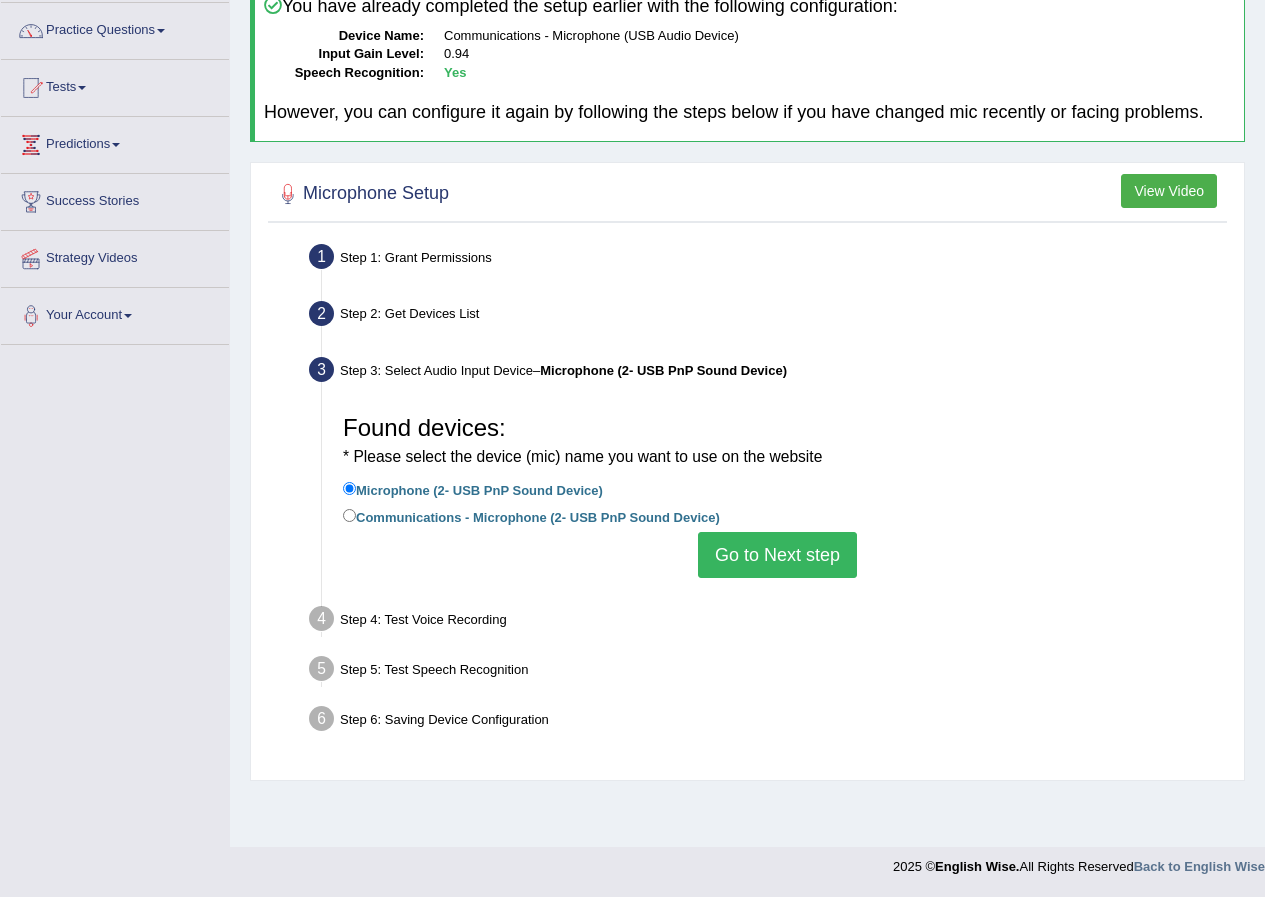 click on "Go to Next step" at bounding box center [777, 555] 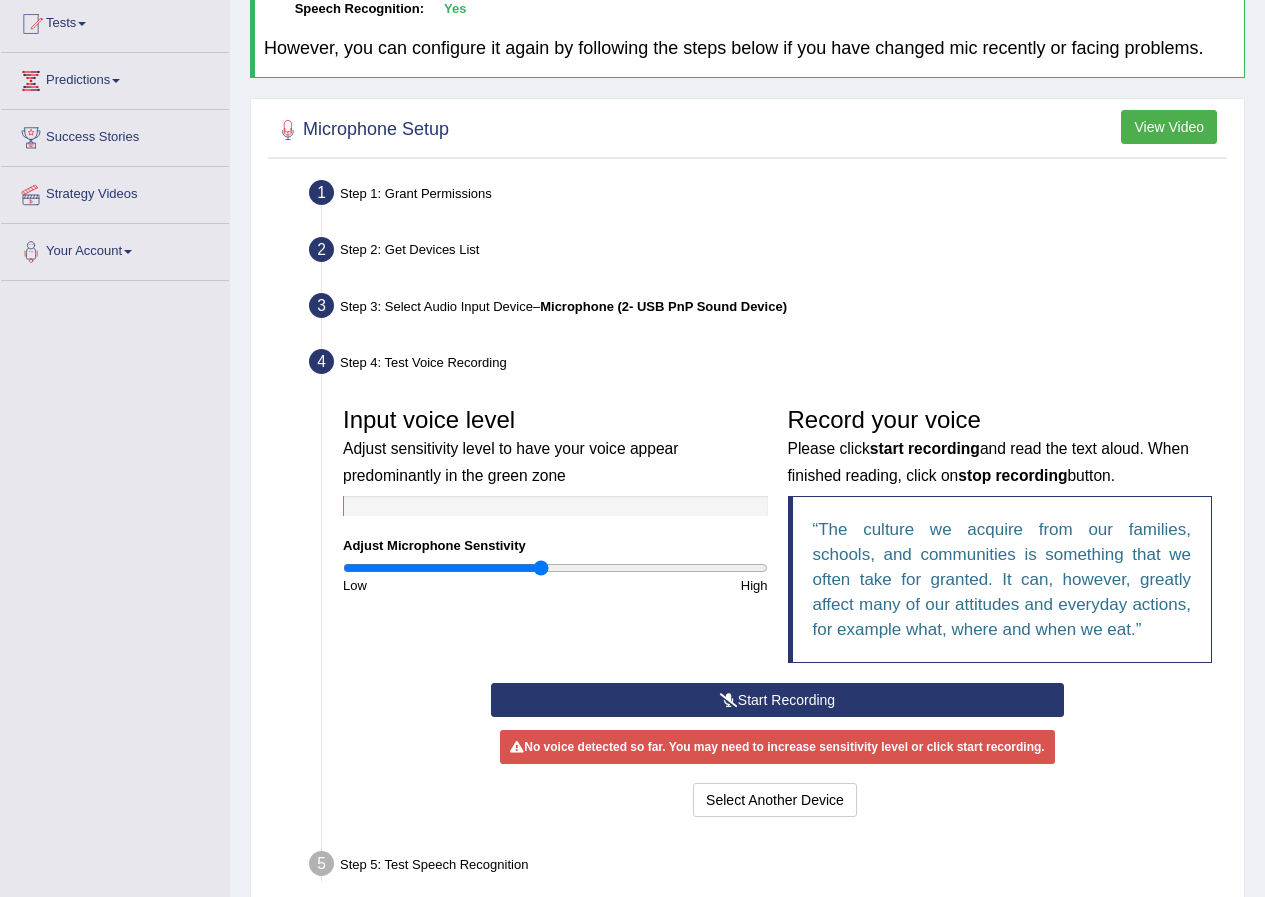 scroll, scrollTop: 253, scrollLeft: 0, axis: vertical 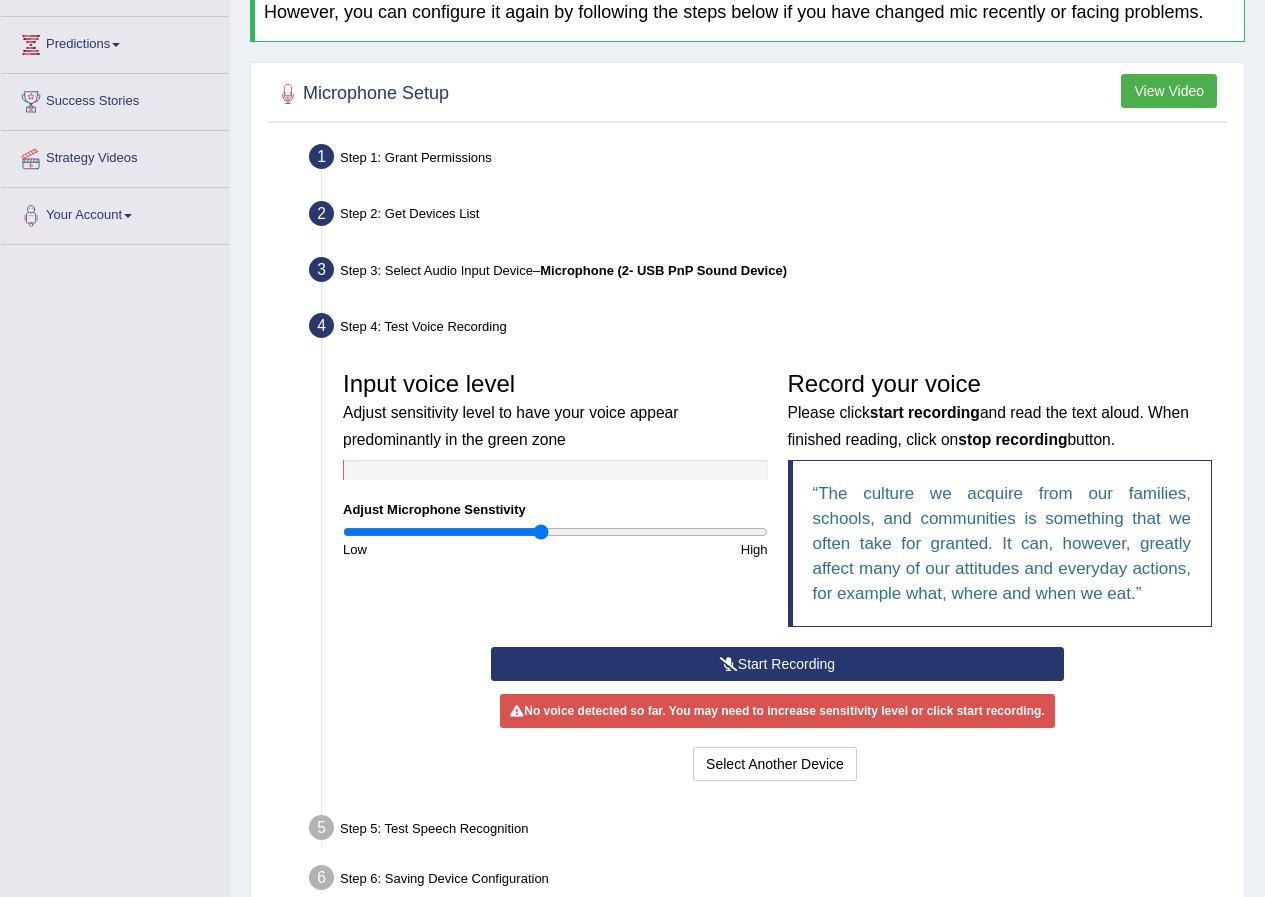 click on "Start Recording" at bounding box center (777, 664) 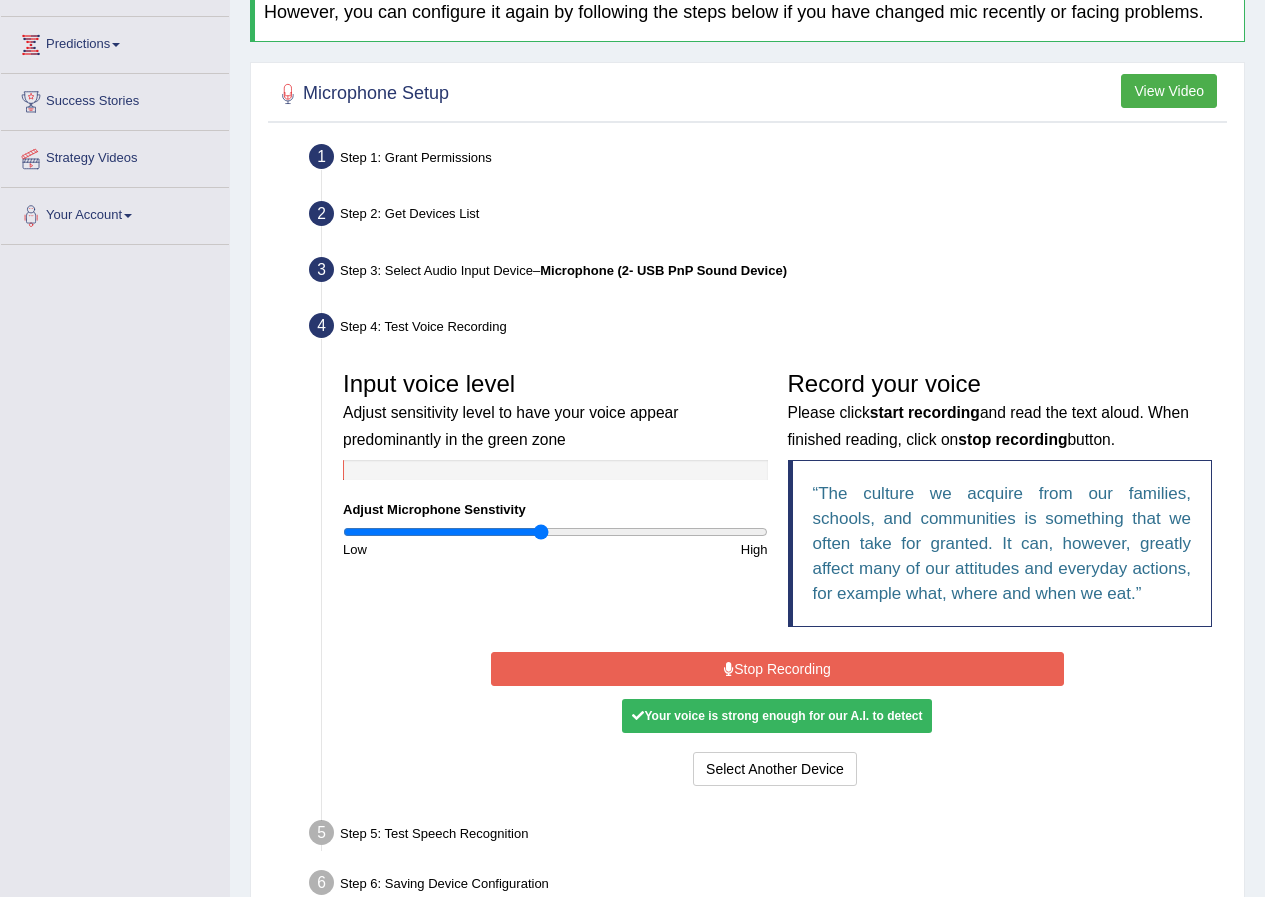 click on "Stop Recording" at bounding box center [777, 669] 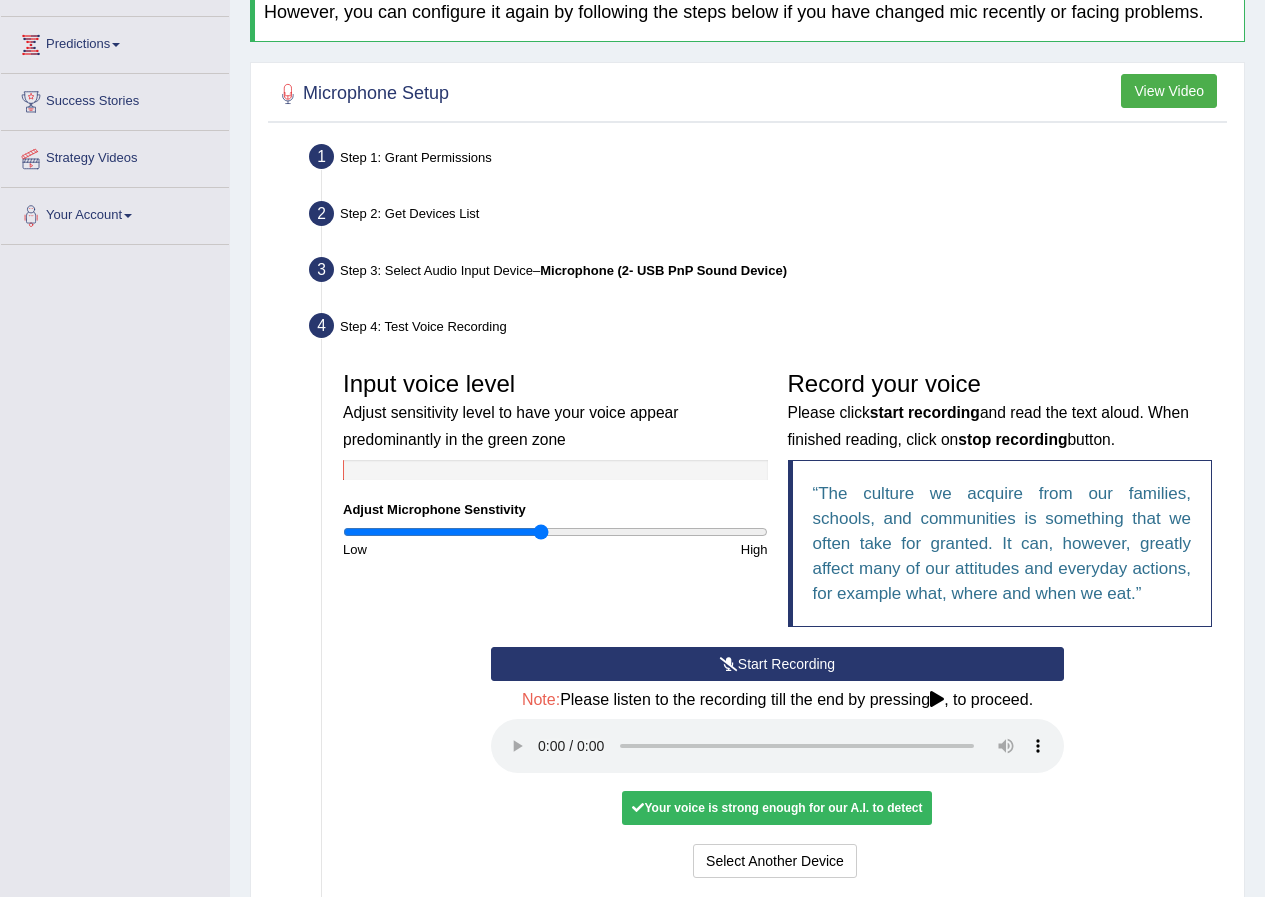 click on "Start Recording" at bounding box center [777, 664] 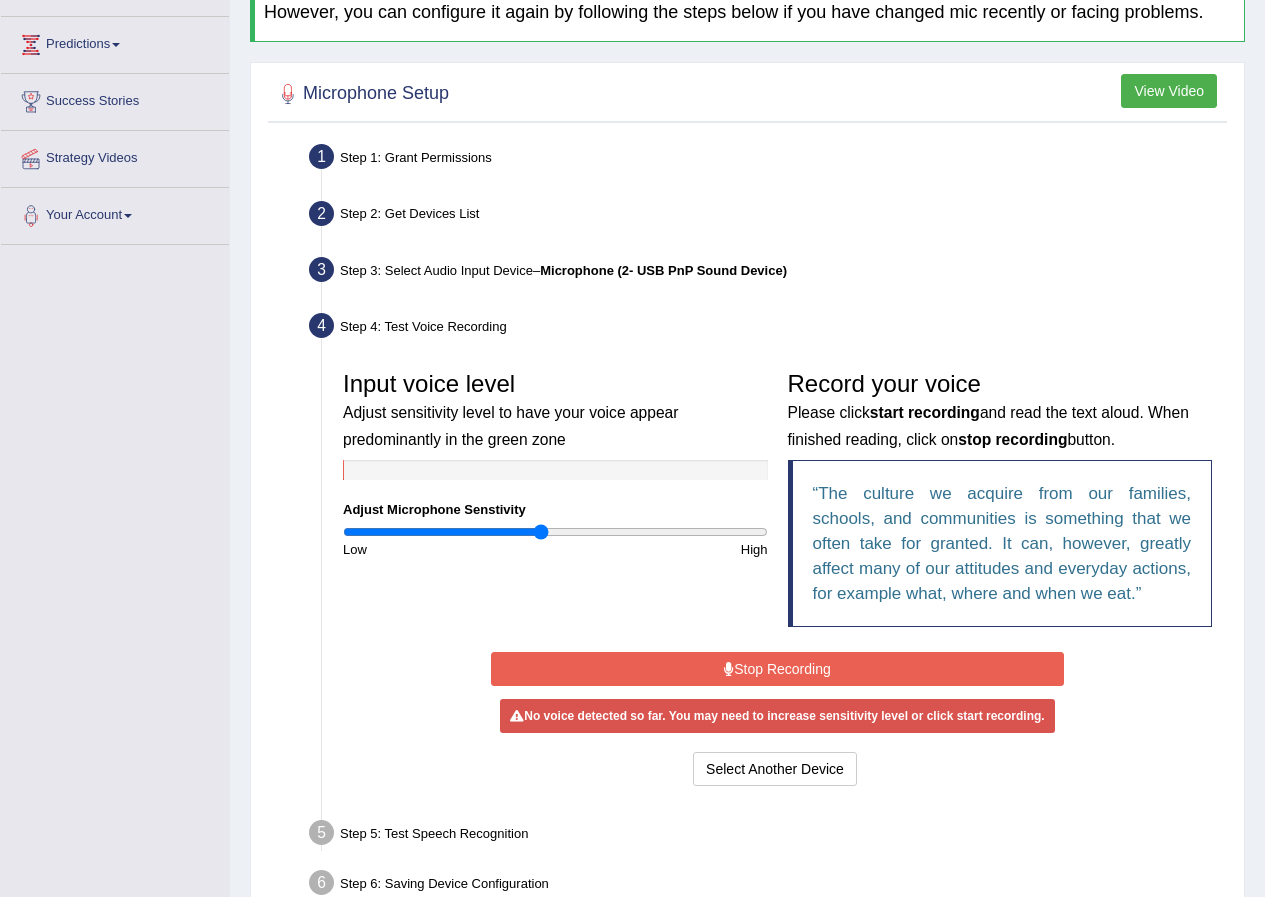 click on "Stop Recording" at bounding box center [777, 669] 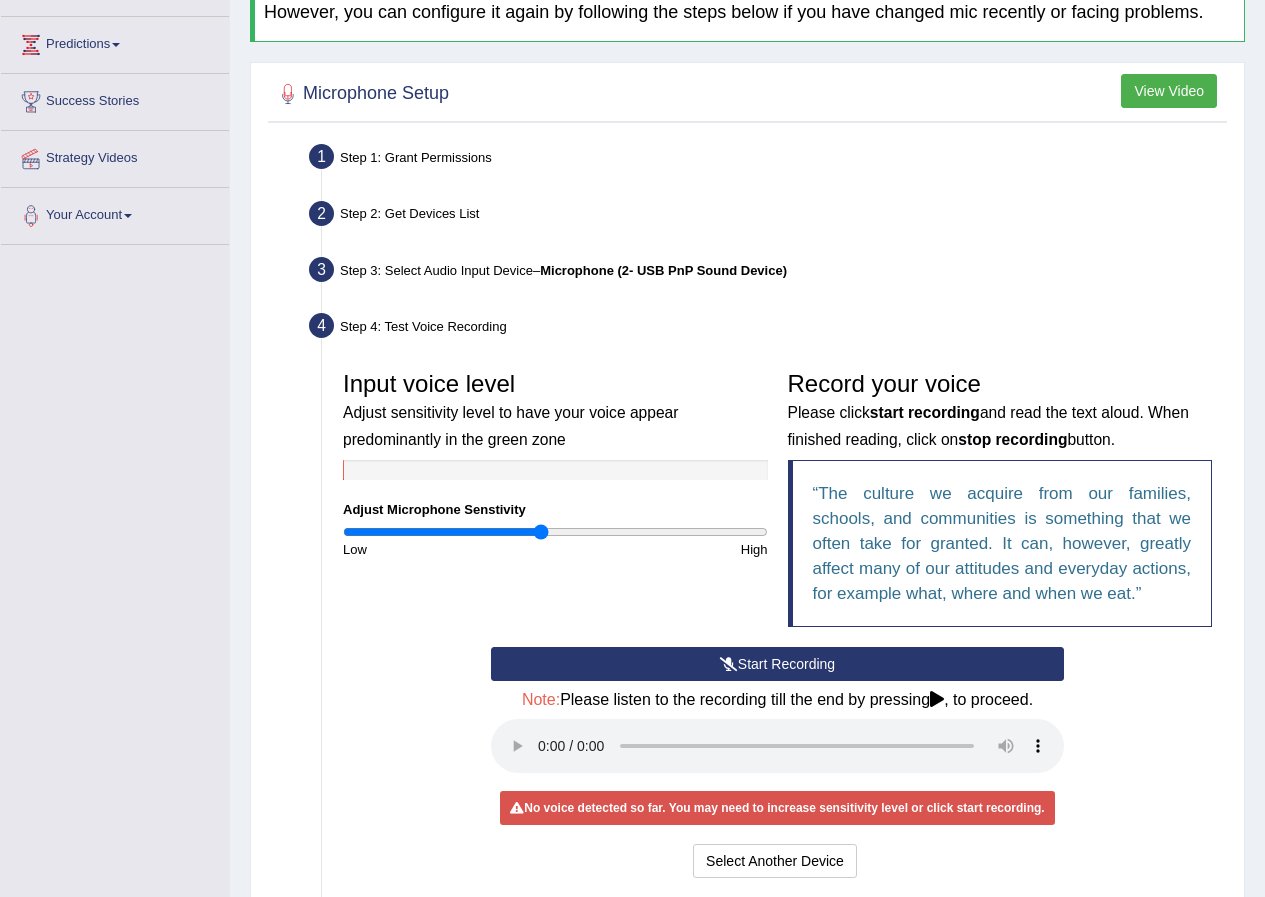 click on "Start Recording" at bounding box center (777, 664) 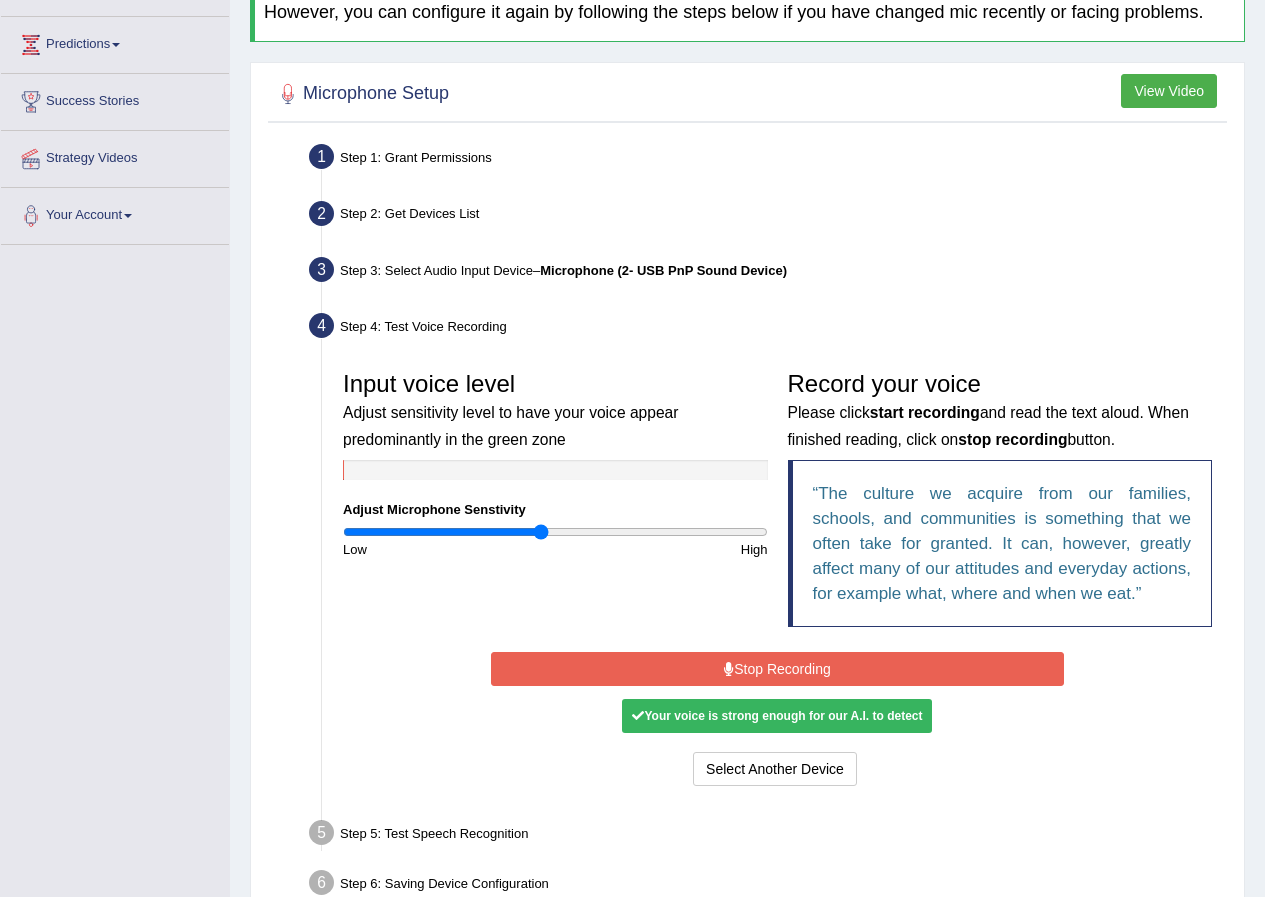 click on "Stop Recording" at bounding box center (777, 669) 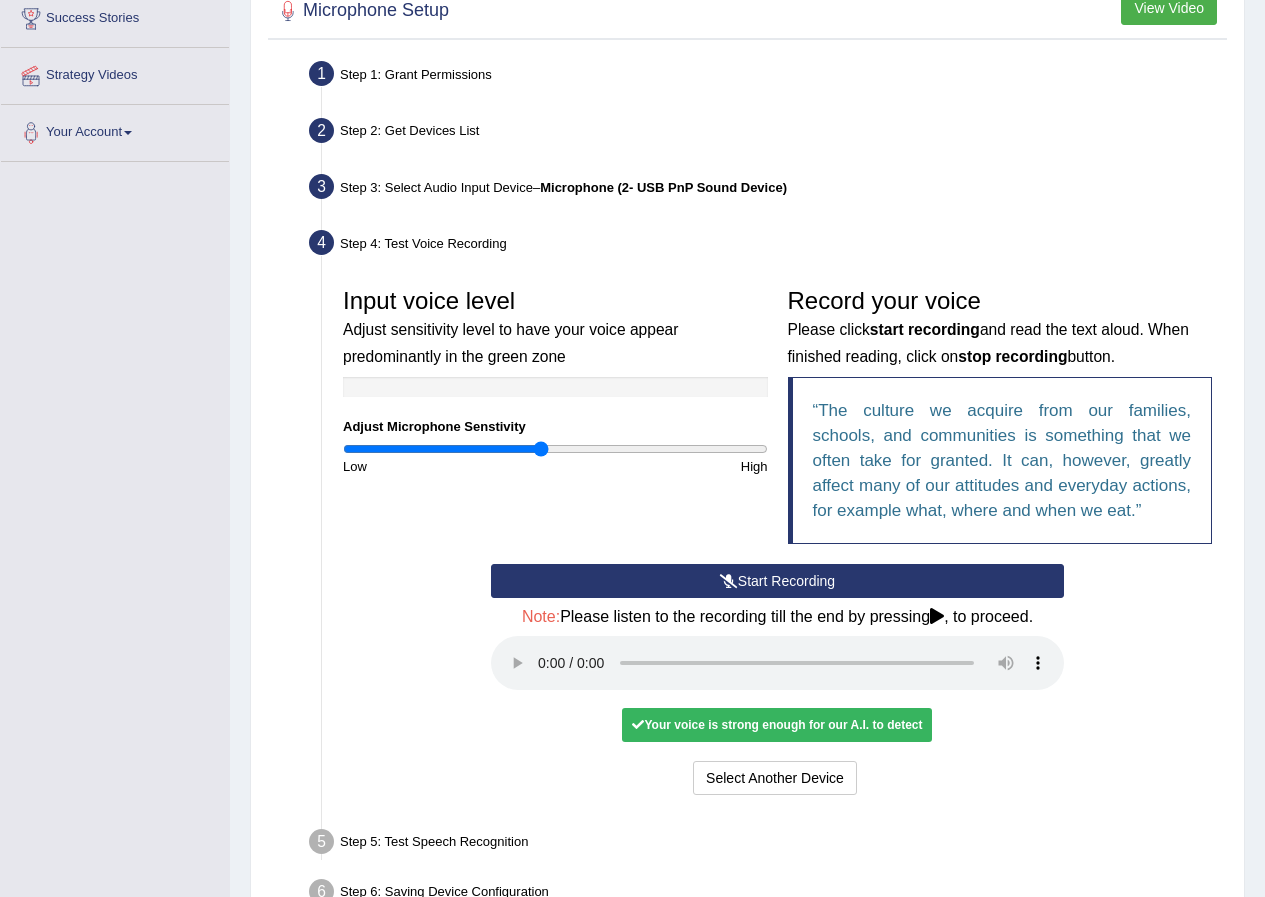 scroll, scrollTop: 453, scrollLeft: 0, axis: vertical 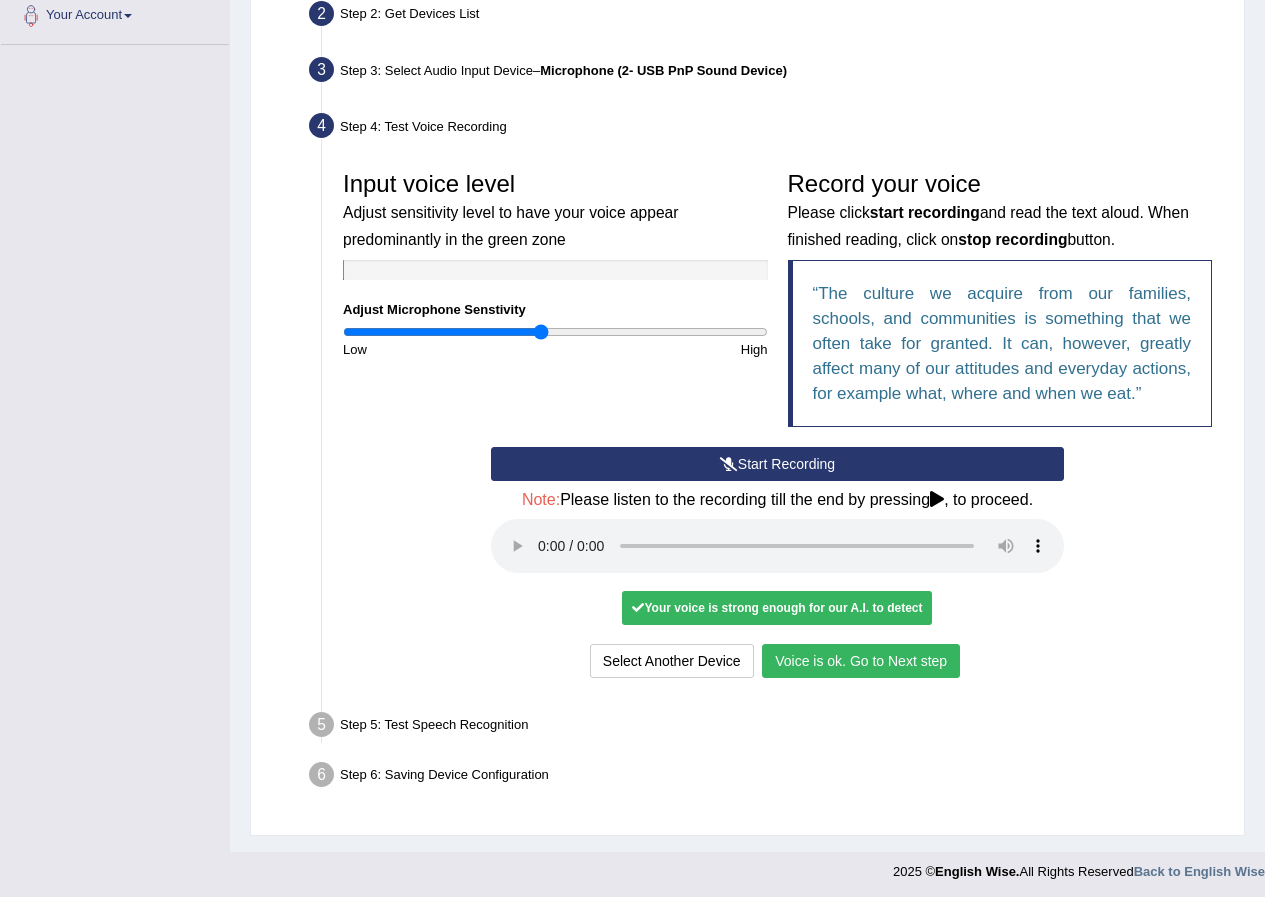 click on "Voice is ok. Go to Next step" at bounding box center [861, 661] 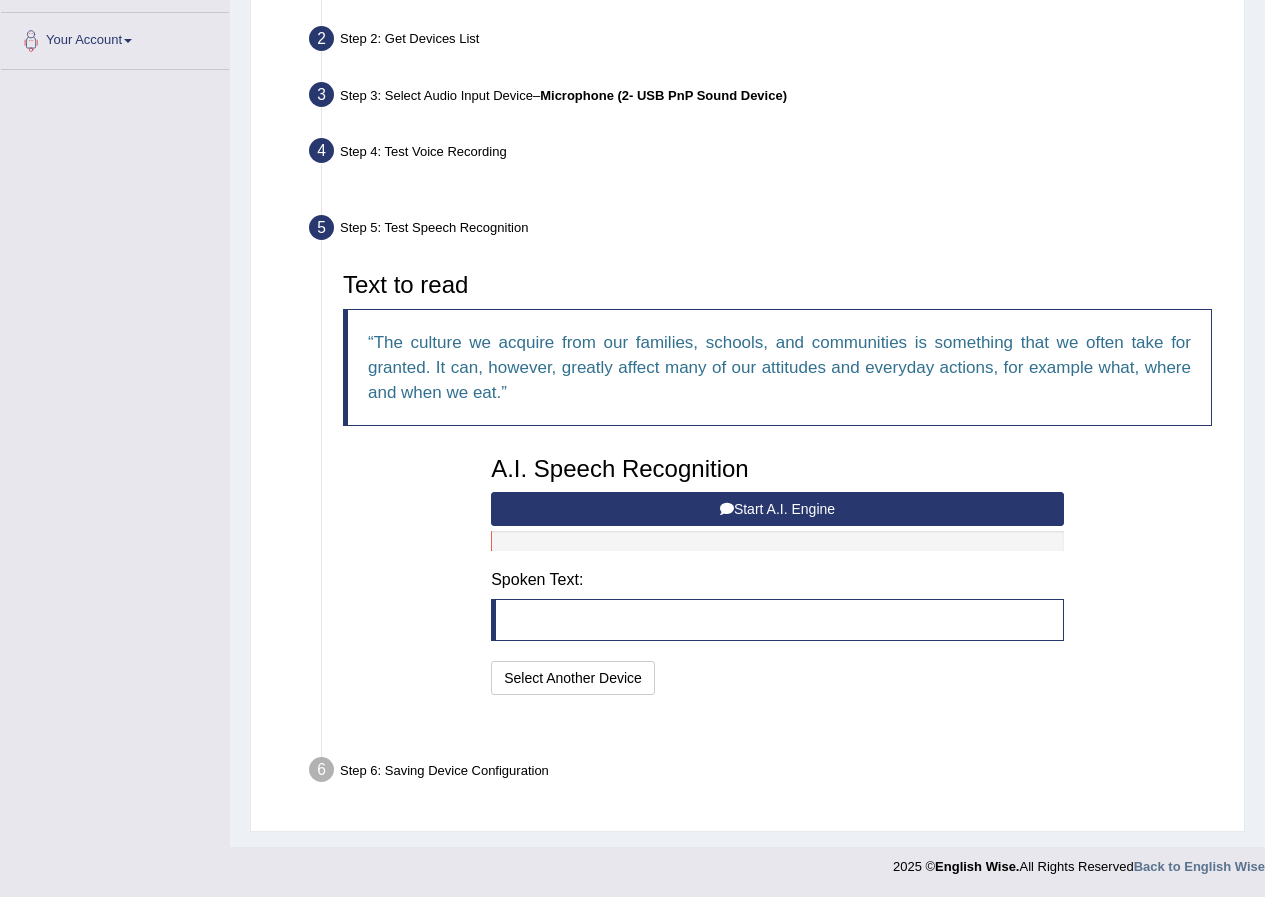 scroll, scrollTop: 379, scrollLeft: 0, axis: vertical 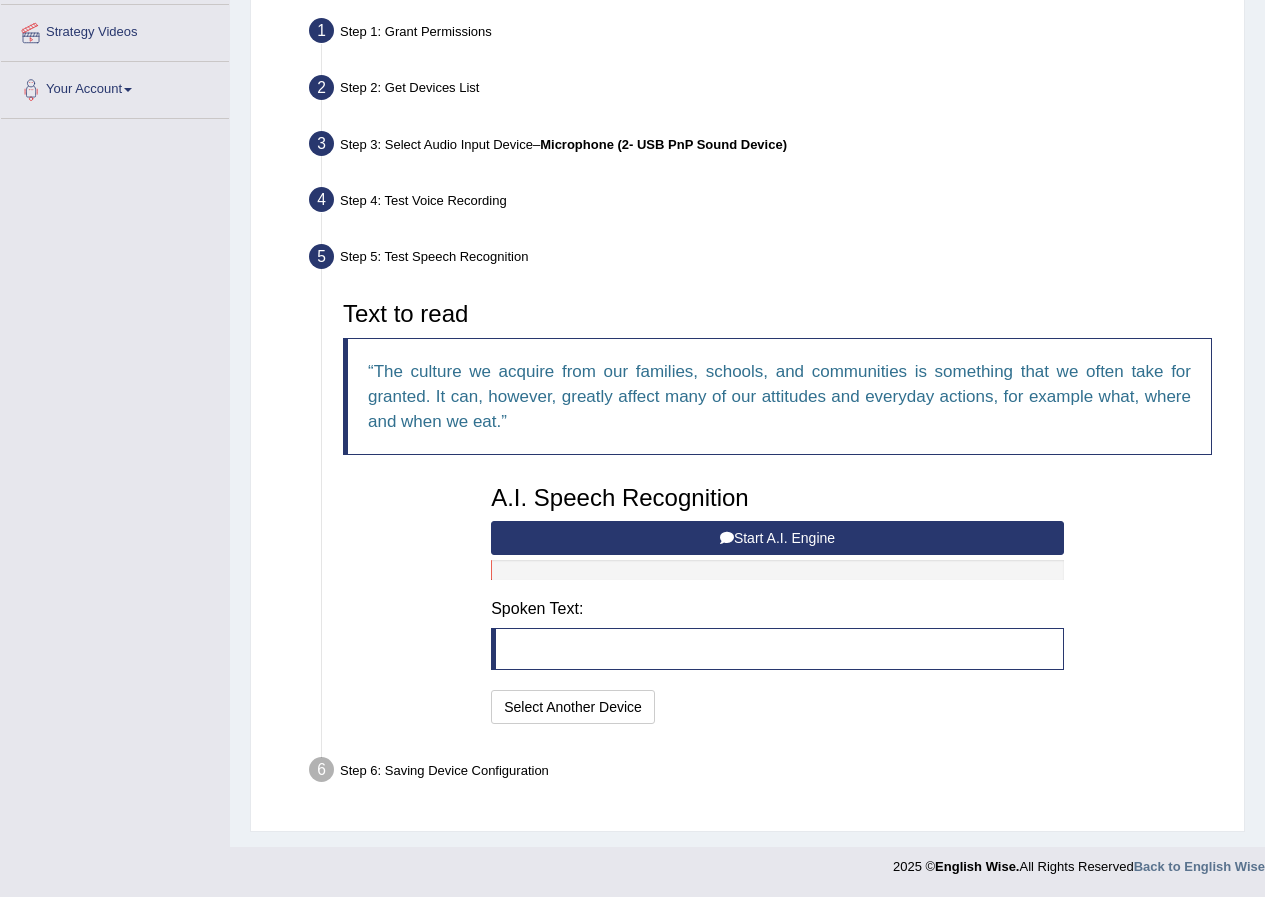 click on "Start A.I. Engine" at bounding box center (777, 538) 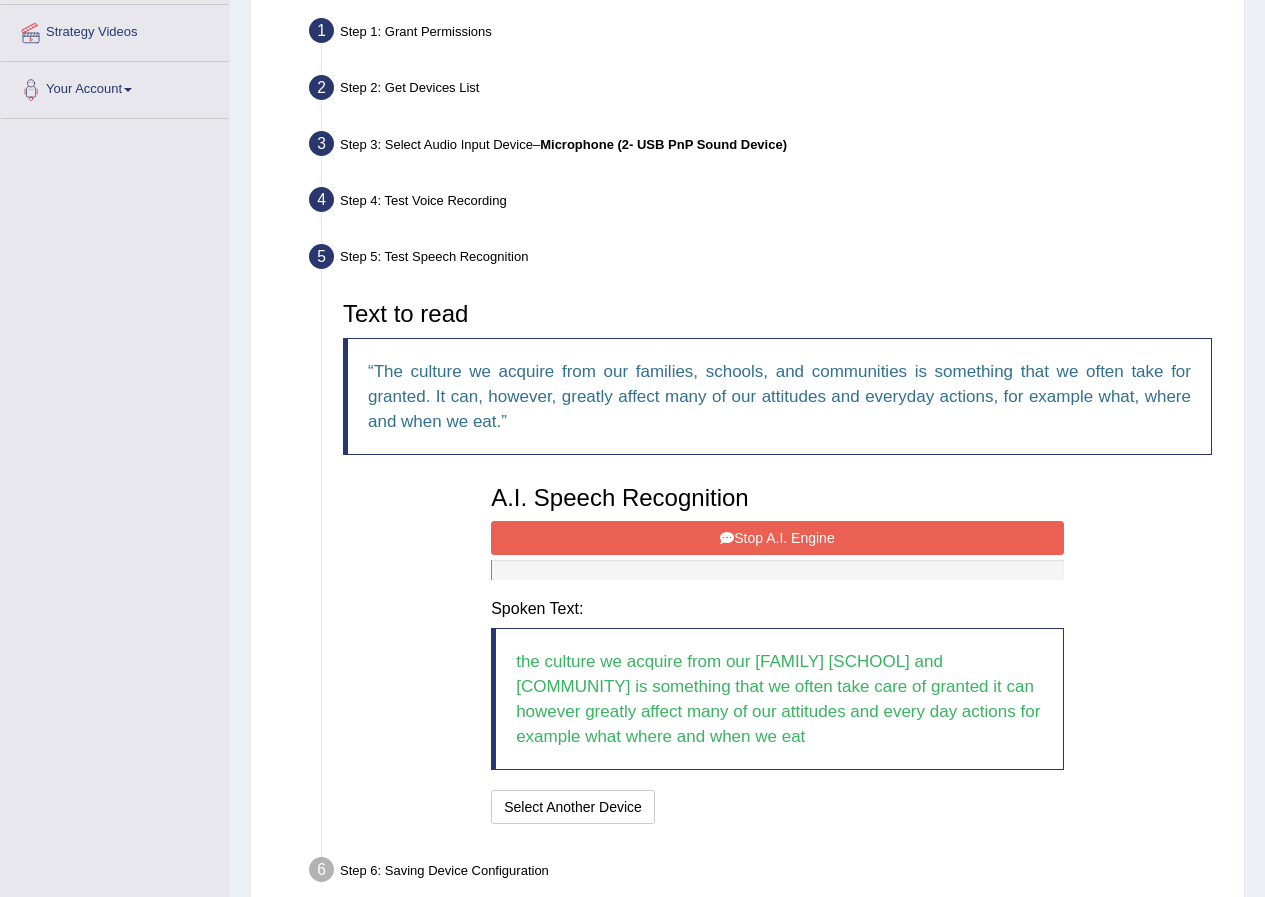 click on "Stop A.I. Engine" at bounding box center [777, 538] 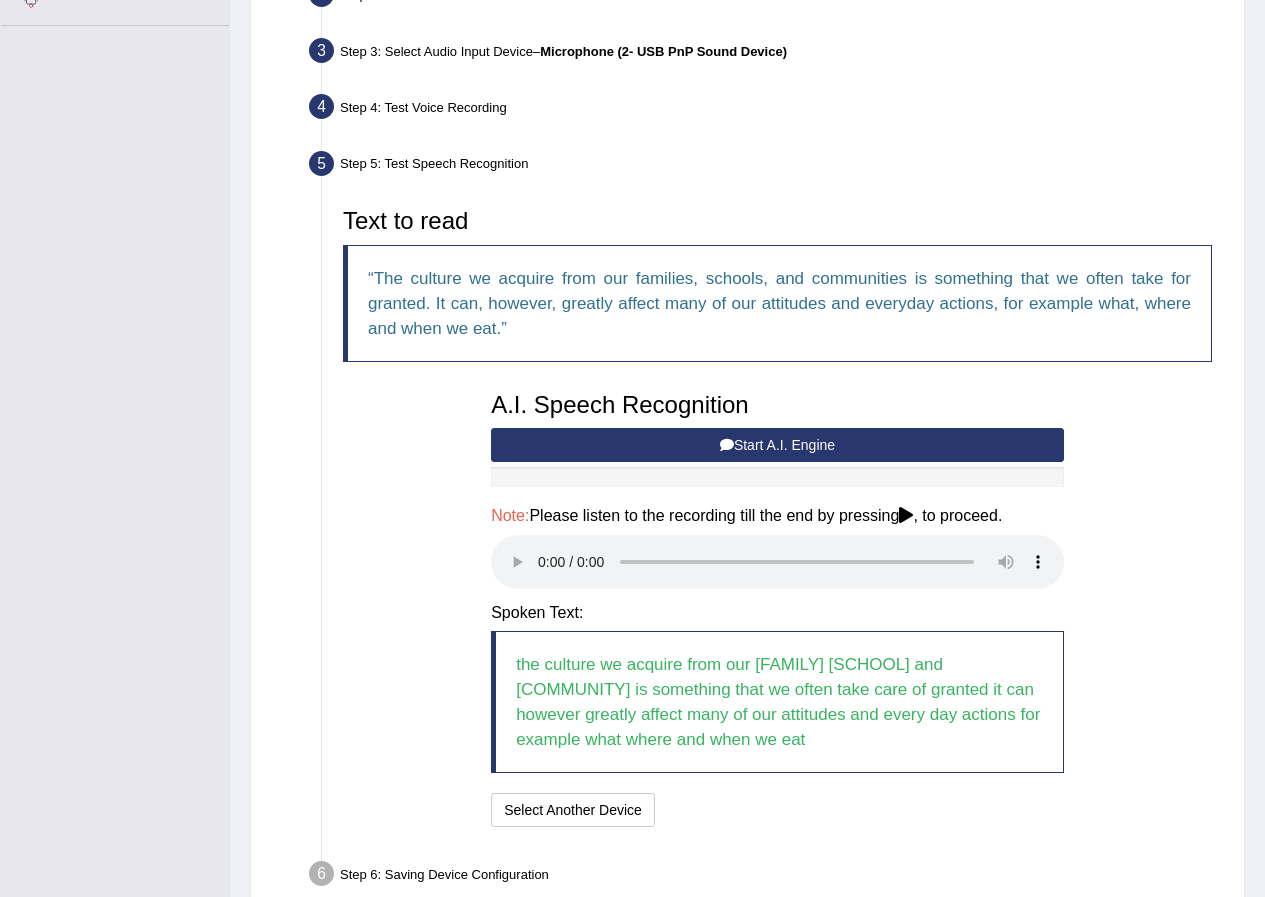 scroll, scrollTop: 576, scrollLeft: 0, axis: vertical 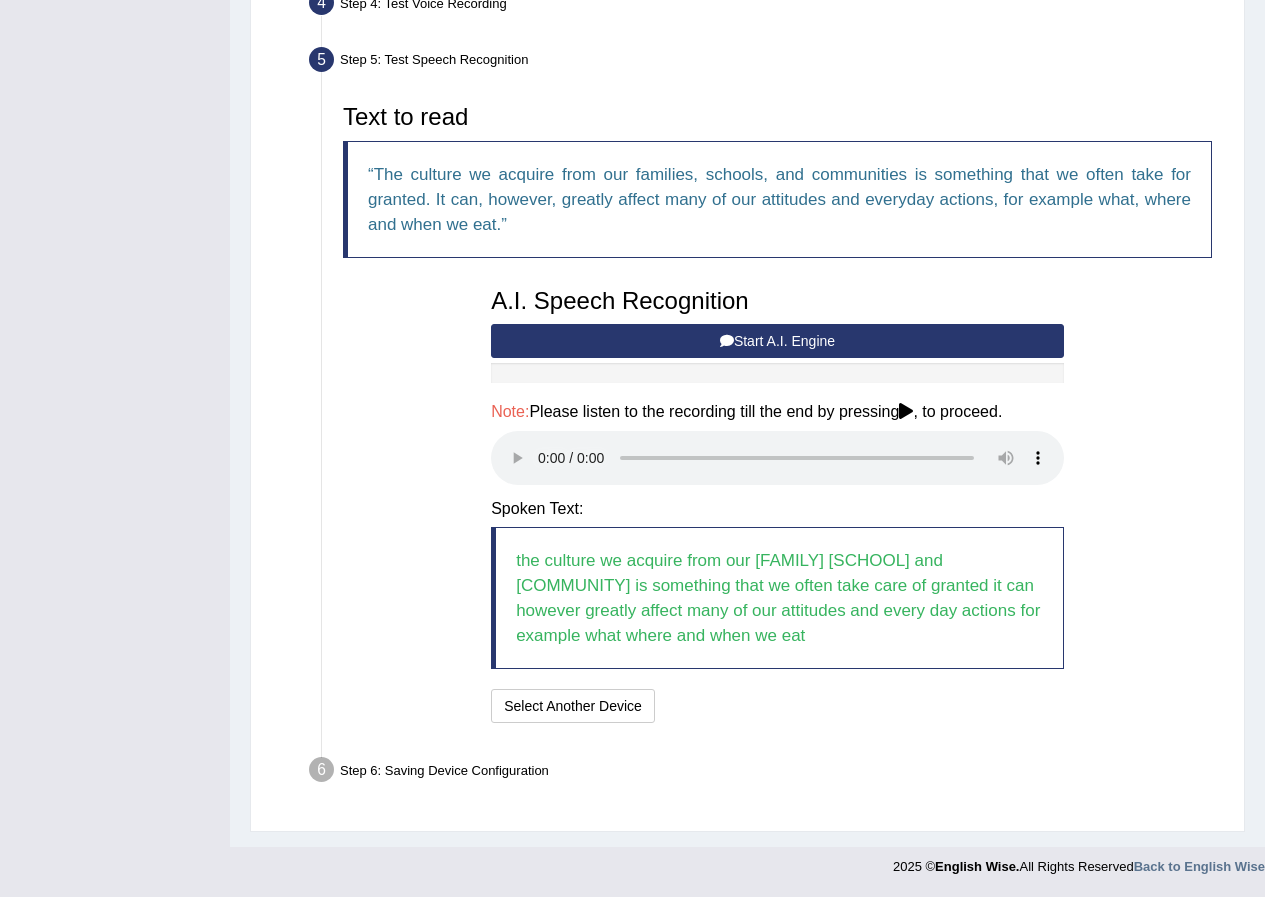 type 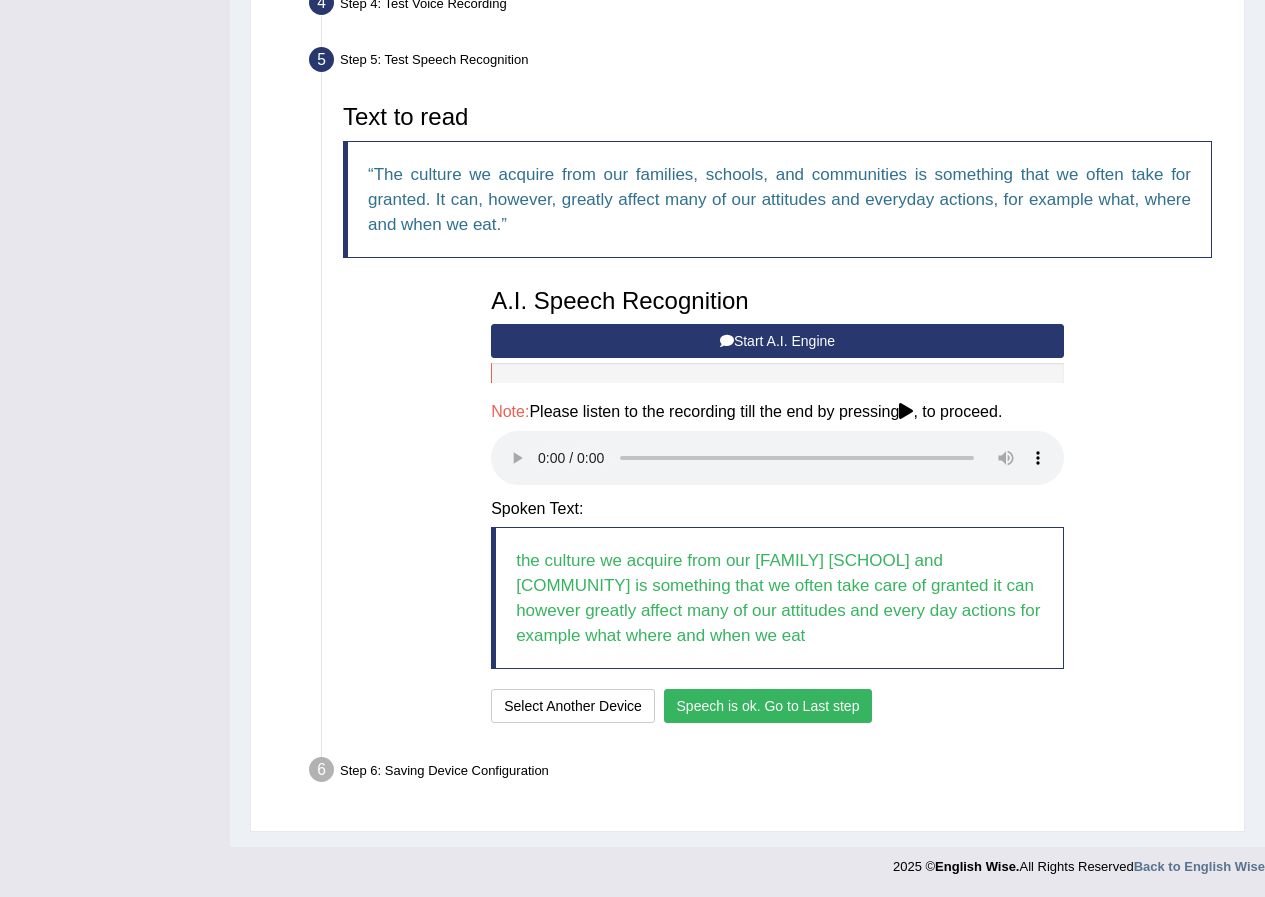 click on "Speech is ok. Go to Last step" at bounding box center [768, 706] 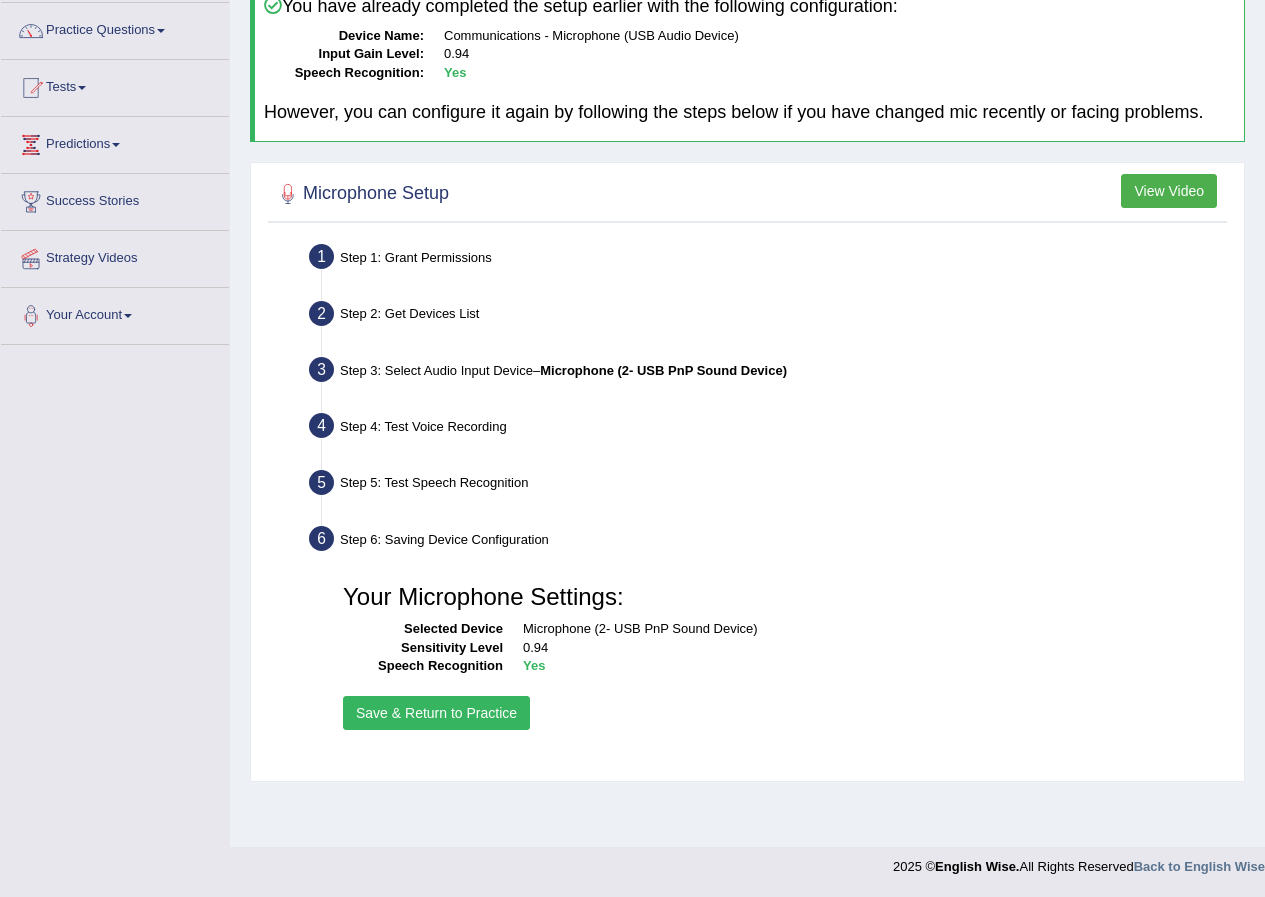 scroll, scrollTop: 153, scrollLeft: 0, axis: vertical 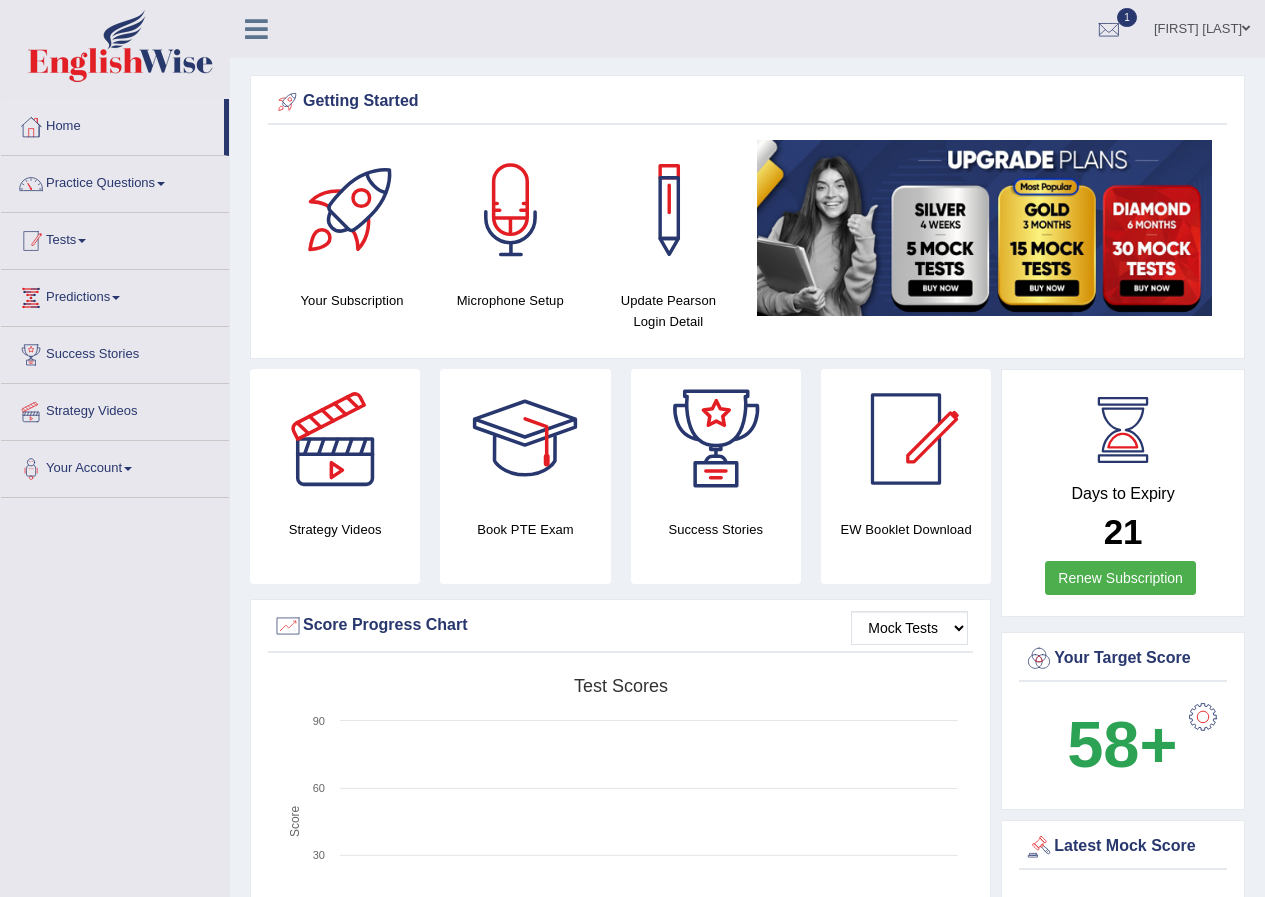 click on "Tests" at bounding box center [115, 238] 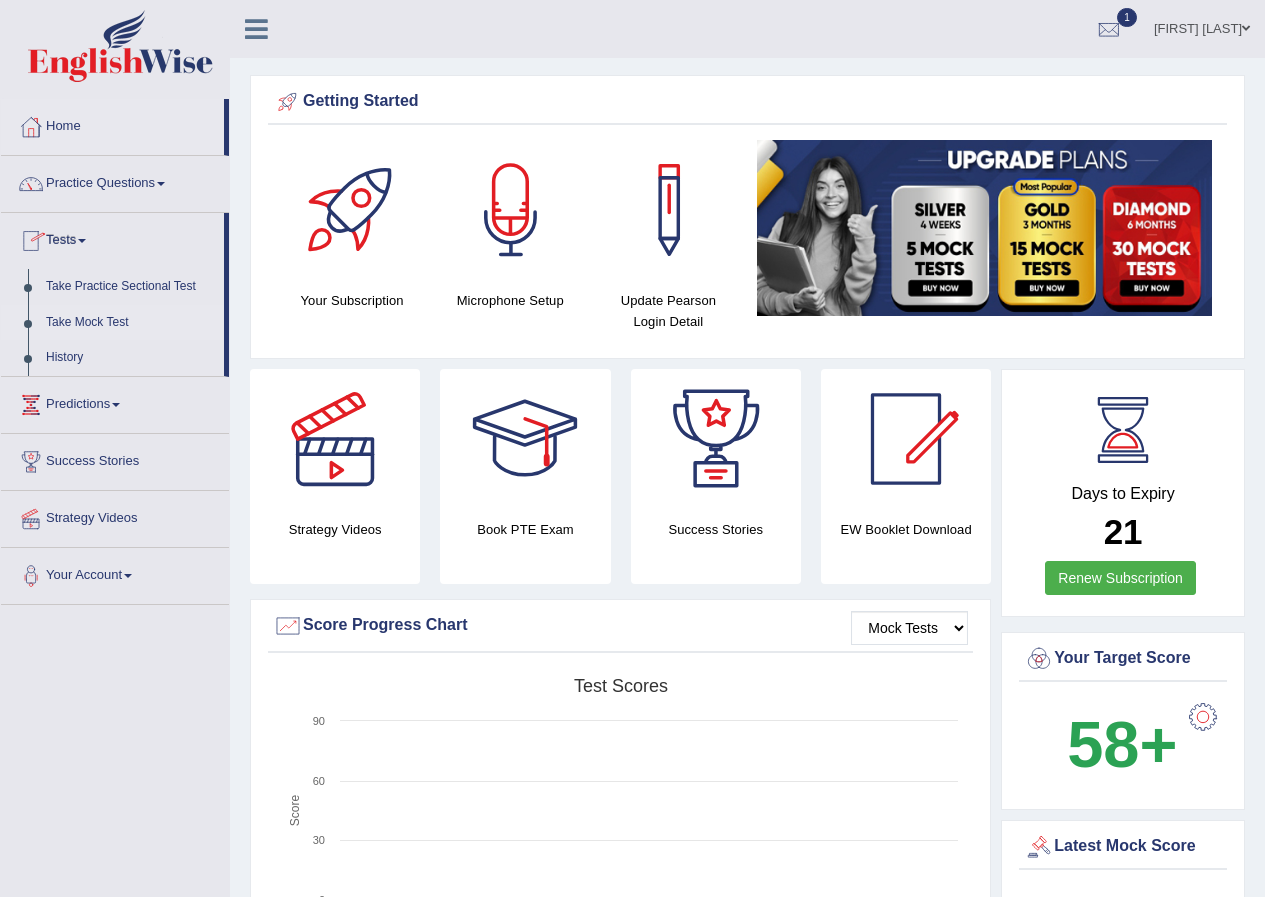 click on "Take Mock Test" at bounding box center (130, 323) 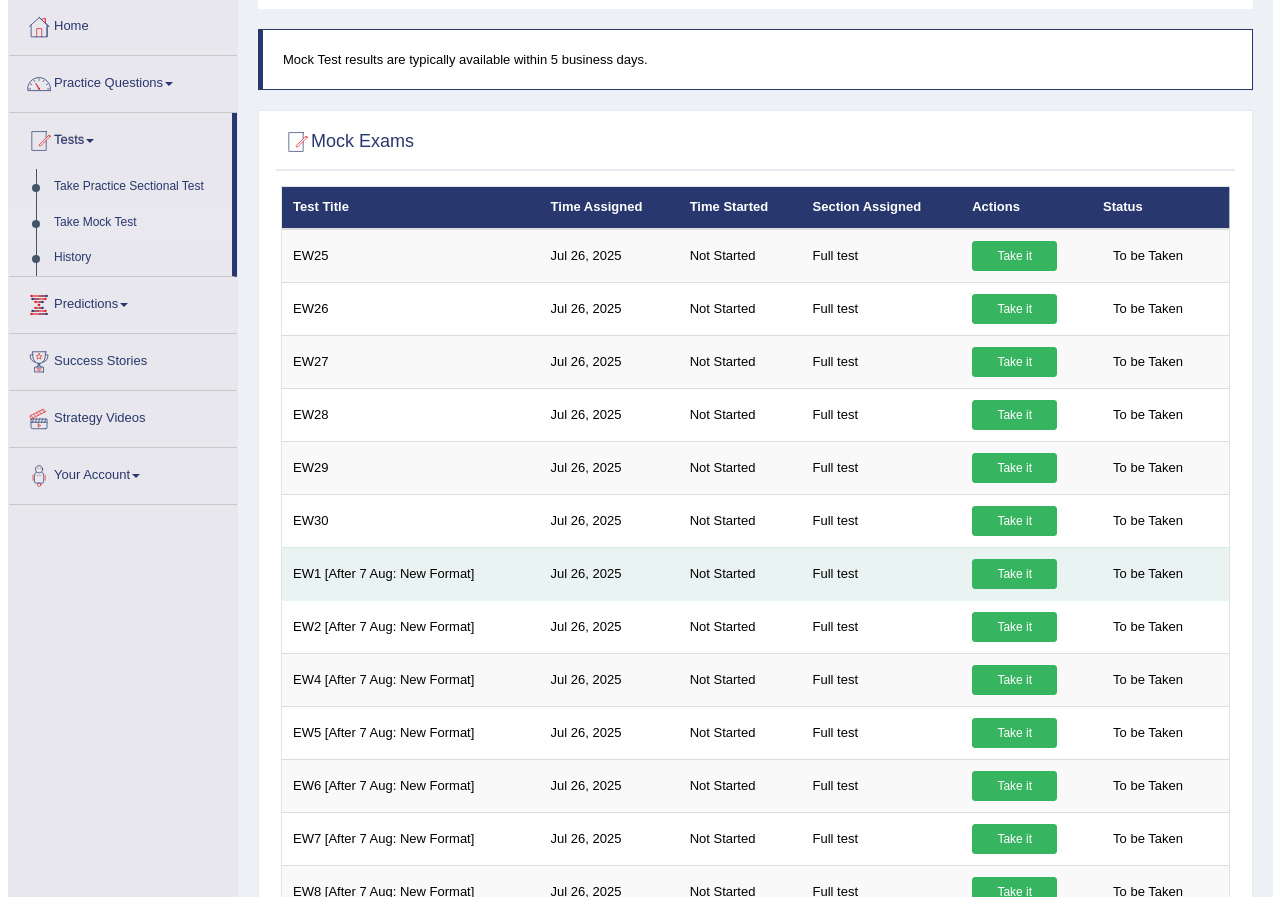 scroll, scrollTop: 100, scrollLeft: 0, axis: vertical 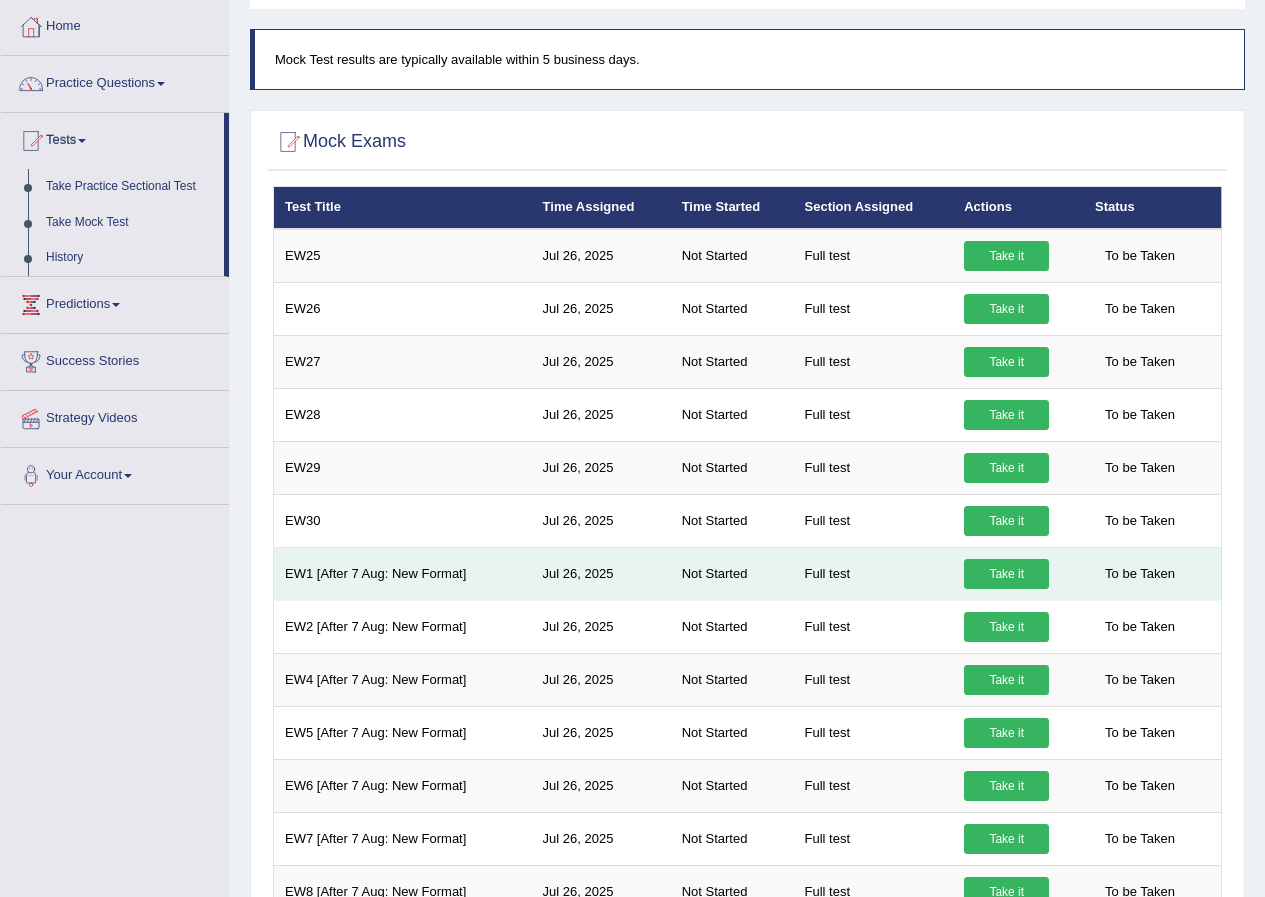 click on "Take it" at bounding box center [1006, 574] 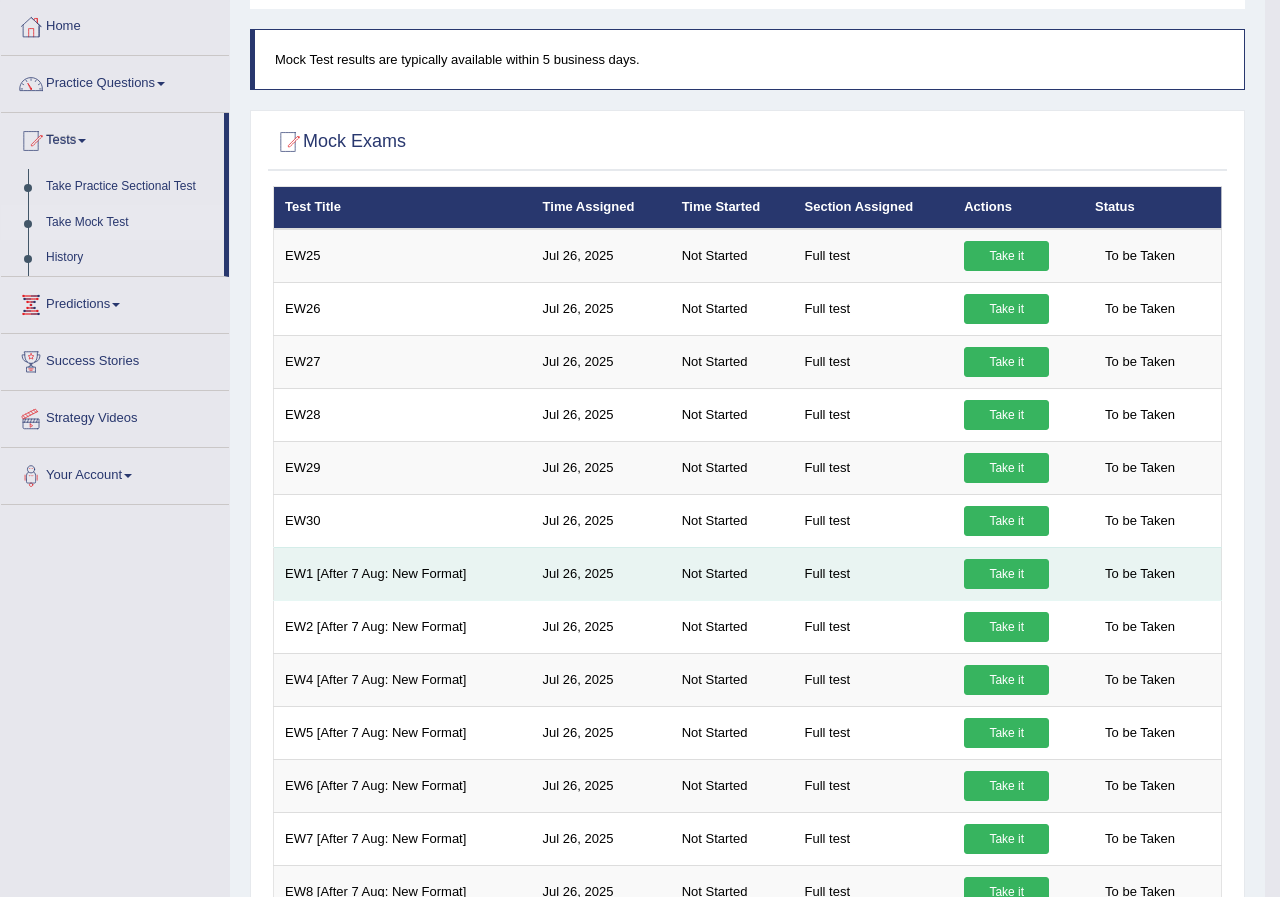 scroll, scrollTop: 0, scrollLeft: 0, axis: both 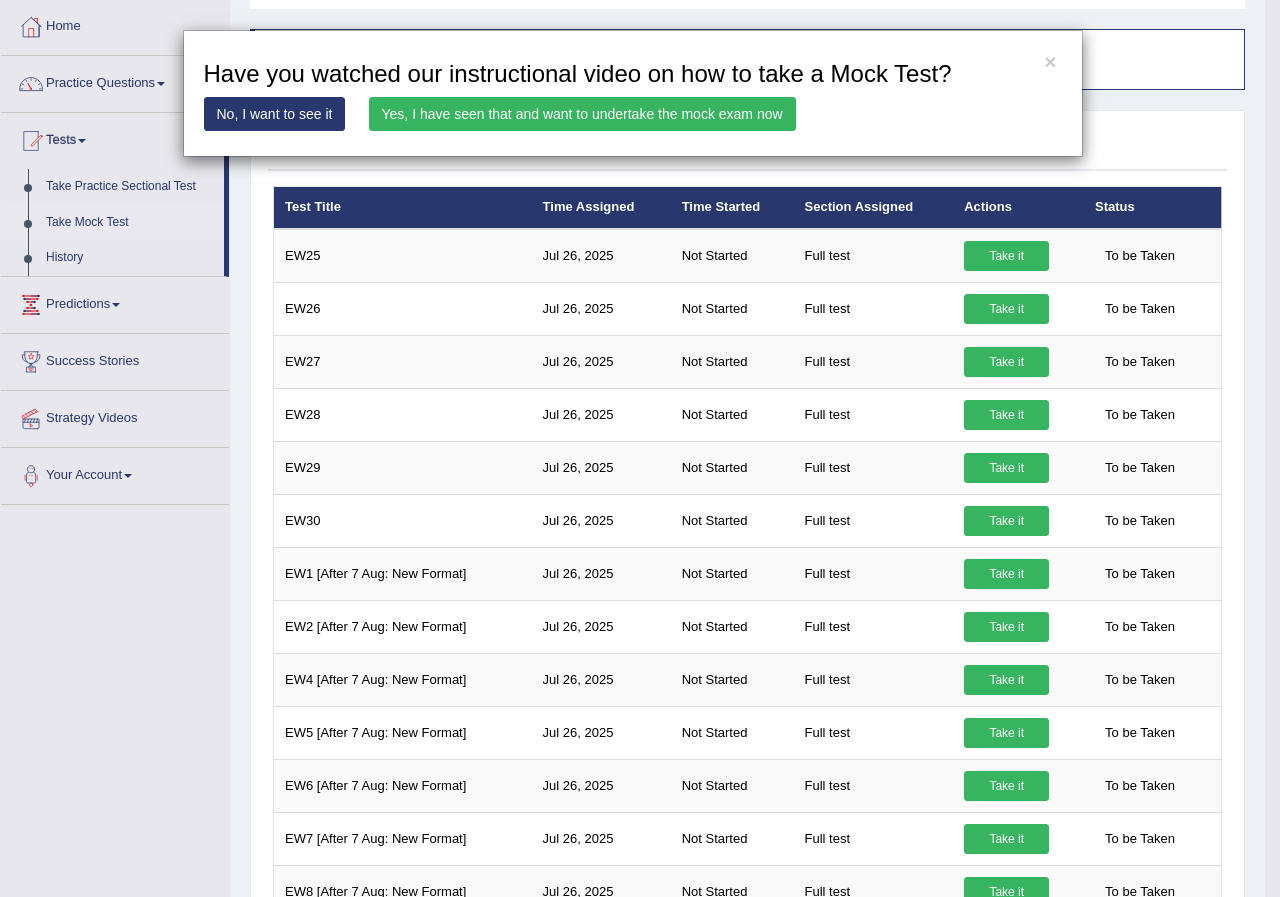 click on "Yes, I have seen that and want to undertake the mock exam now" at bounding box center (582, 114) 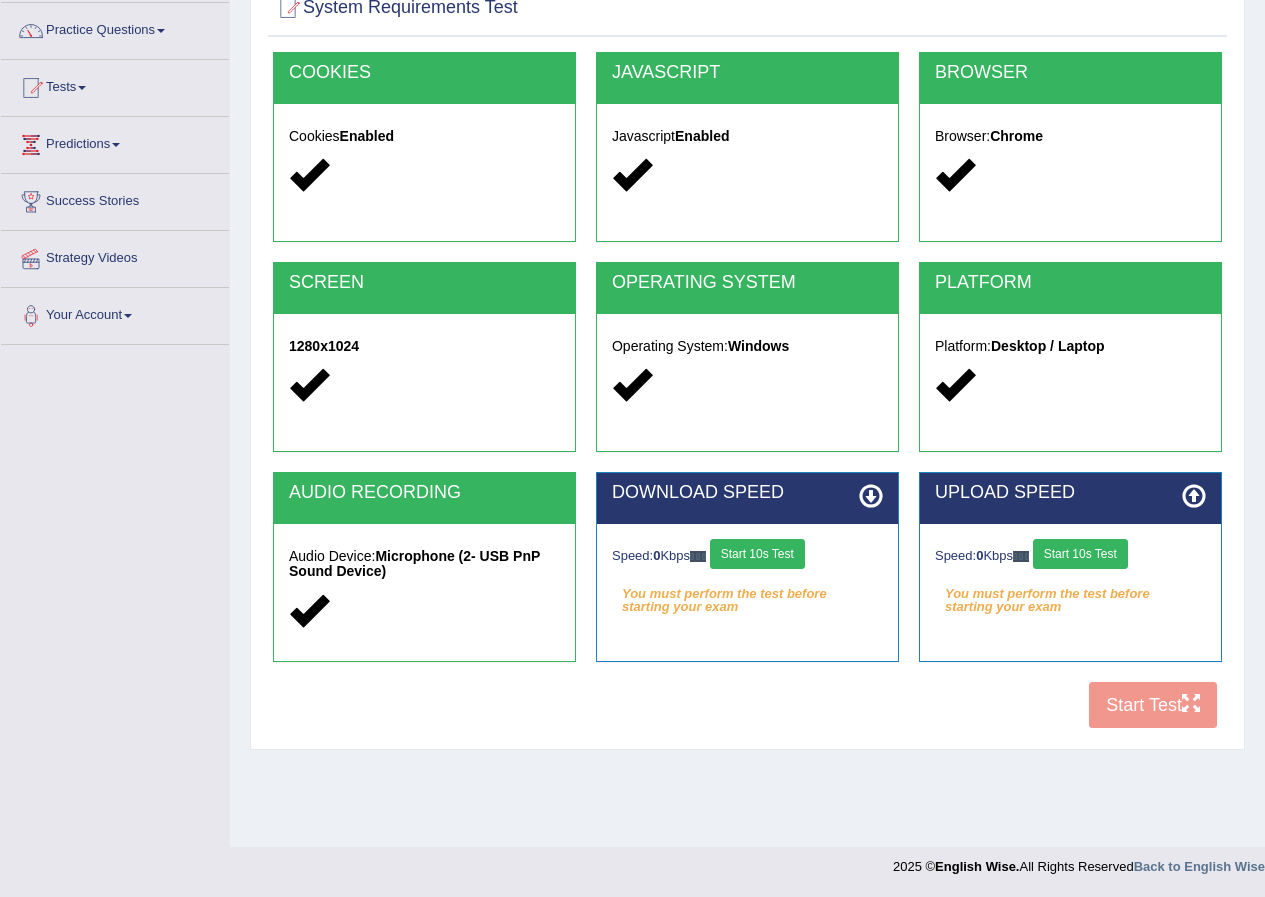 scroll, scrollTop: 0, scrollLeft: 0, axis: both 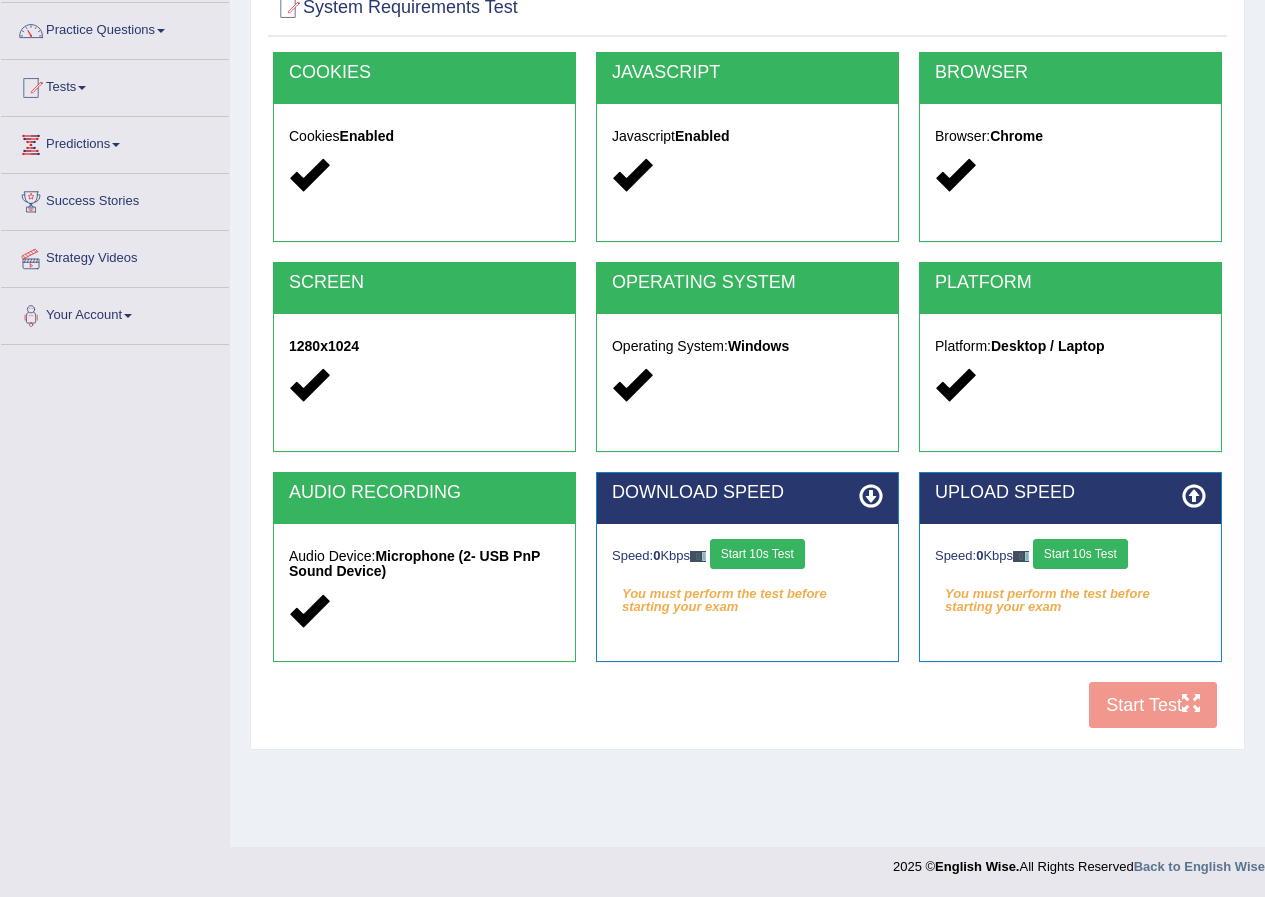 click on "Start 10s Test" at bounding box center (757, 554) 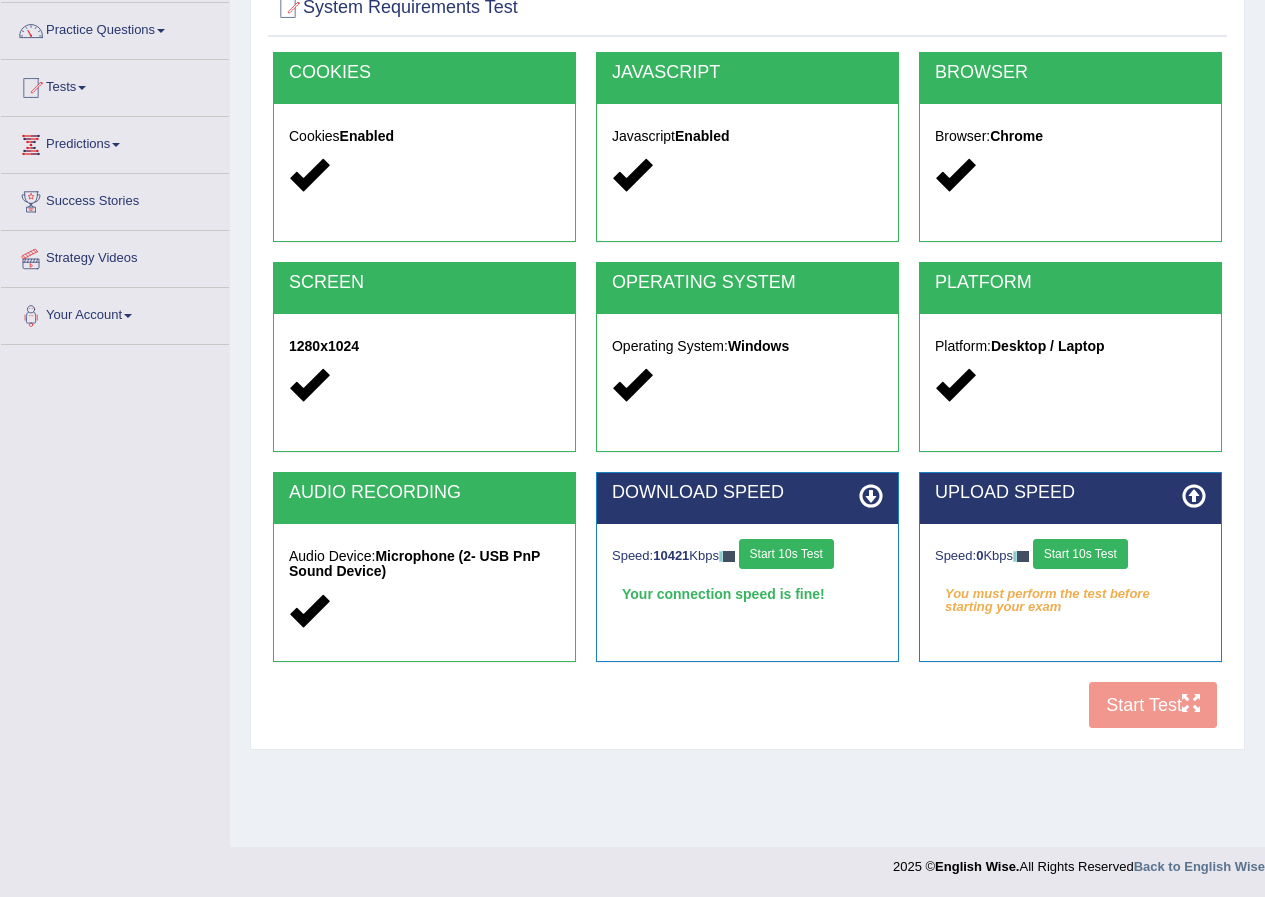 click on "Start 10s Test" at bounding box center [1080, 554] 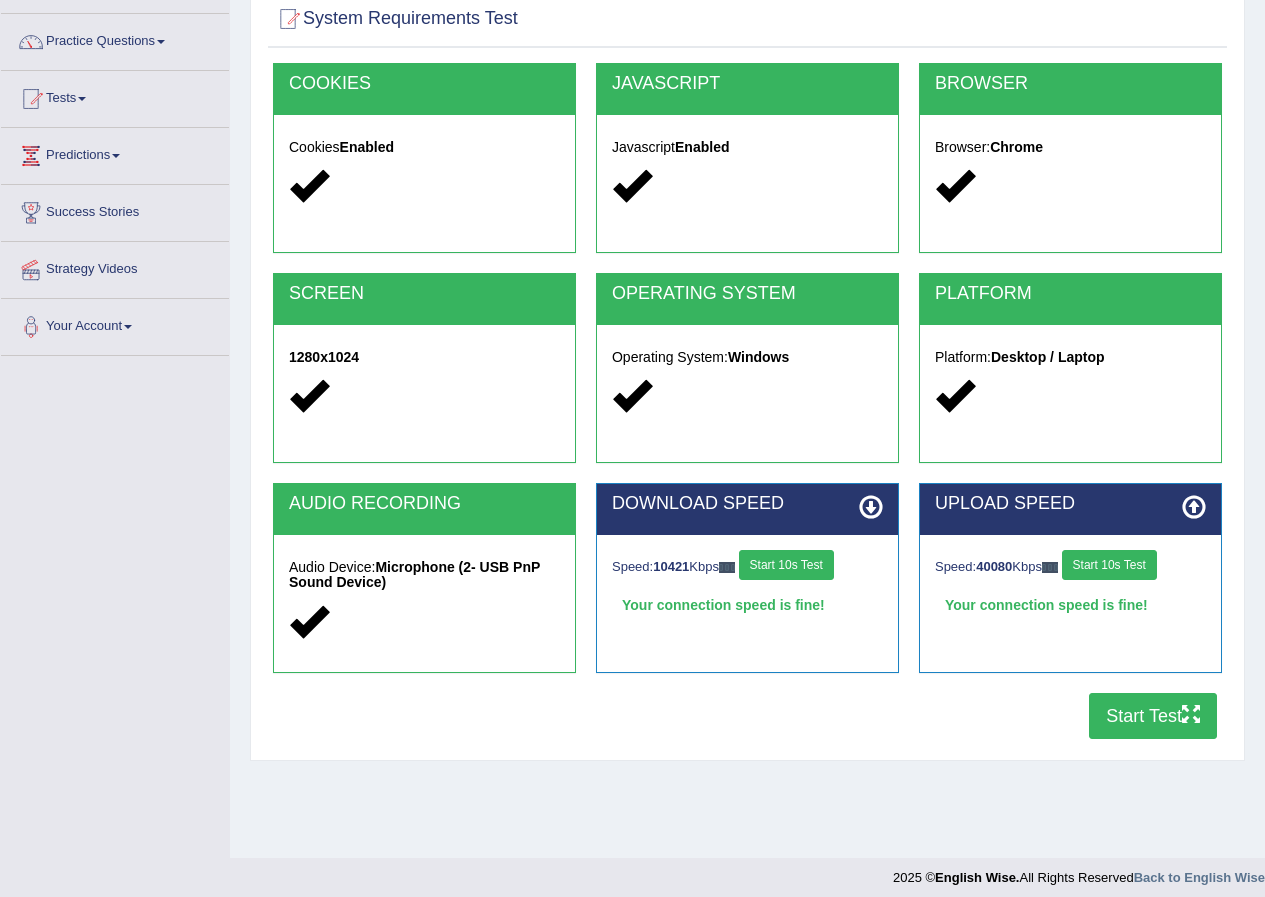 scroll, scrollTop: 153, scrollLeft: 0, axis: vertical 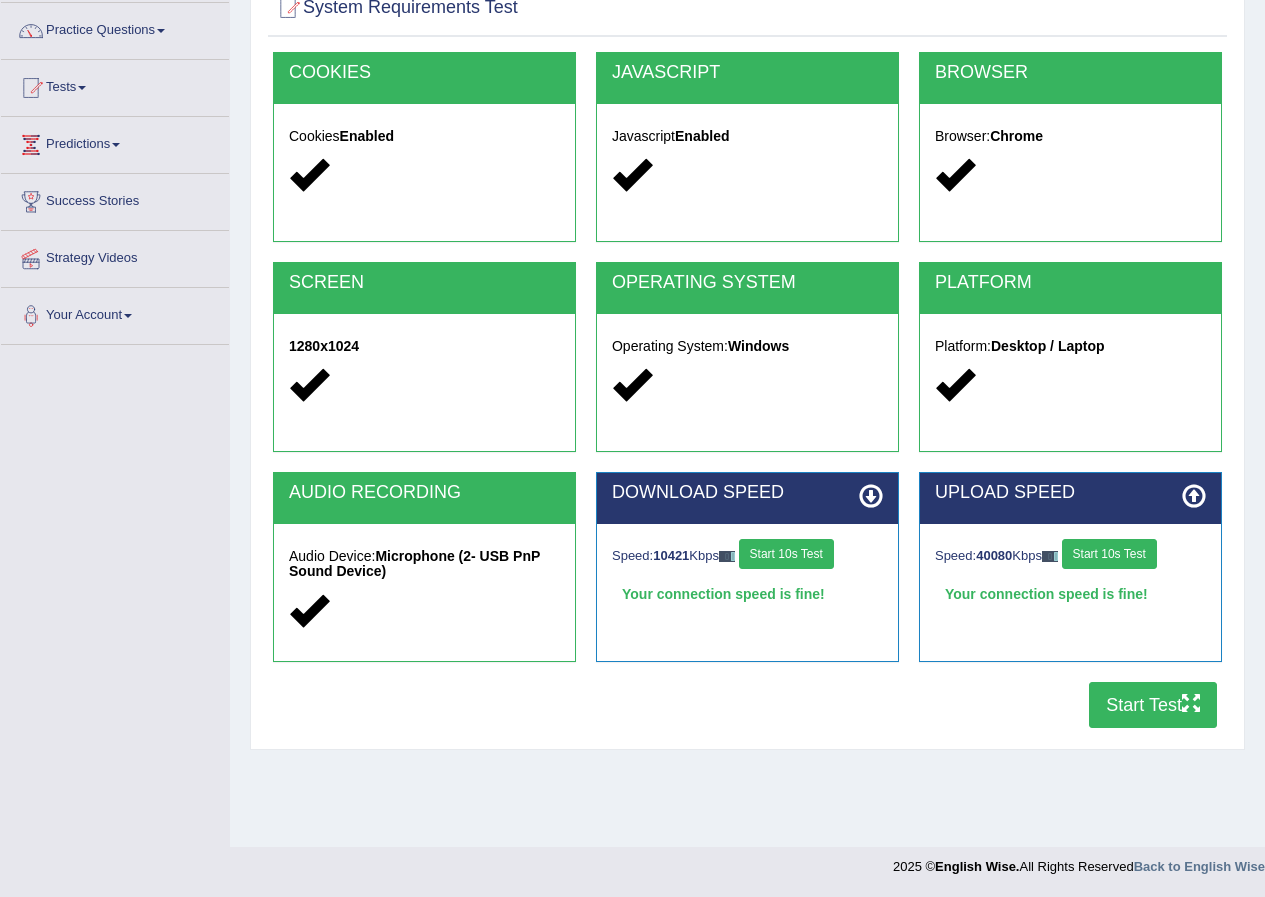 click on "Start Test" at bounding box center (1153, 705) 